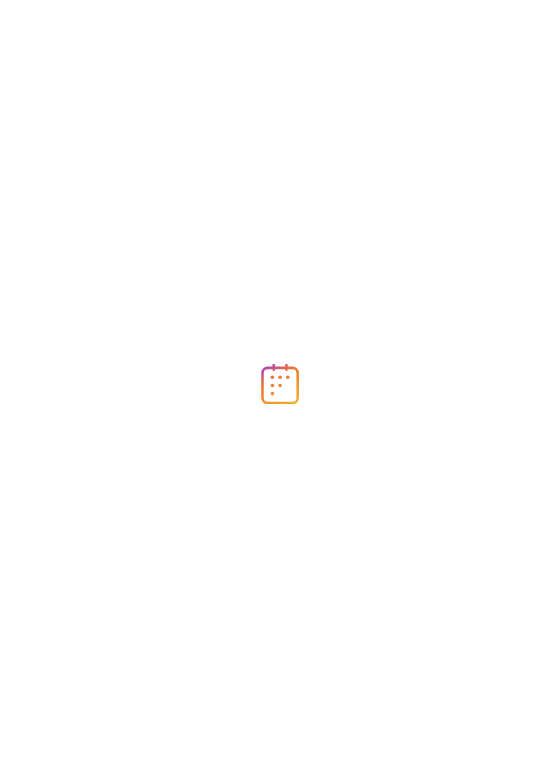 scroll, scrollTop: 0, scrollLeft: 0, axis: both 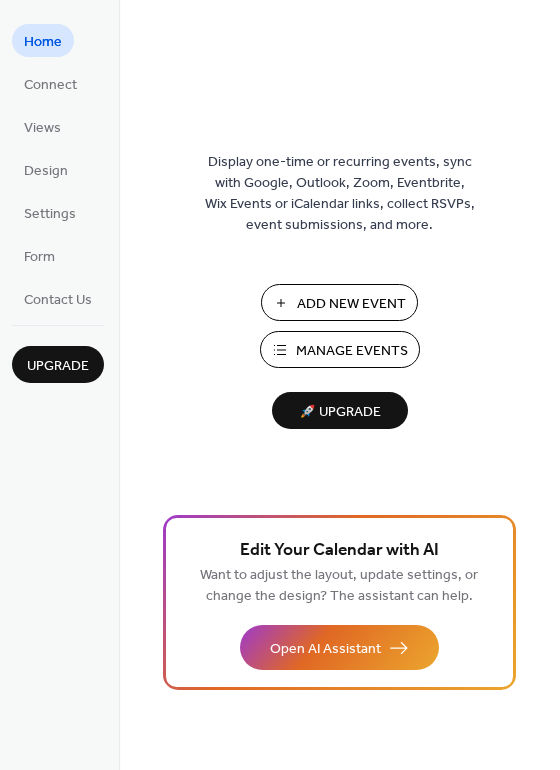 click on "Manage Events" at bounding box center [352, 351] 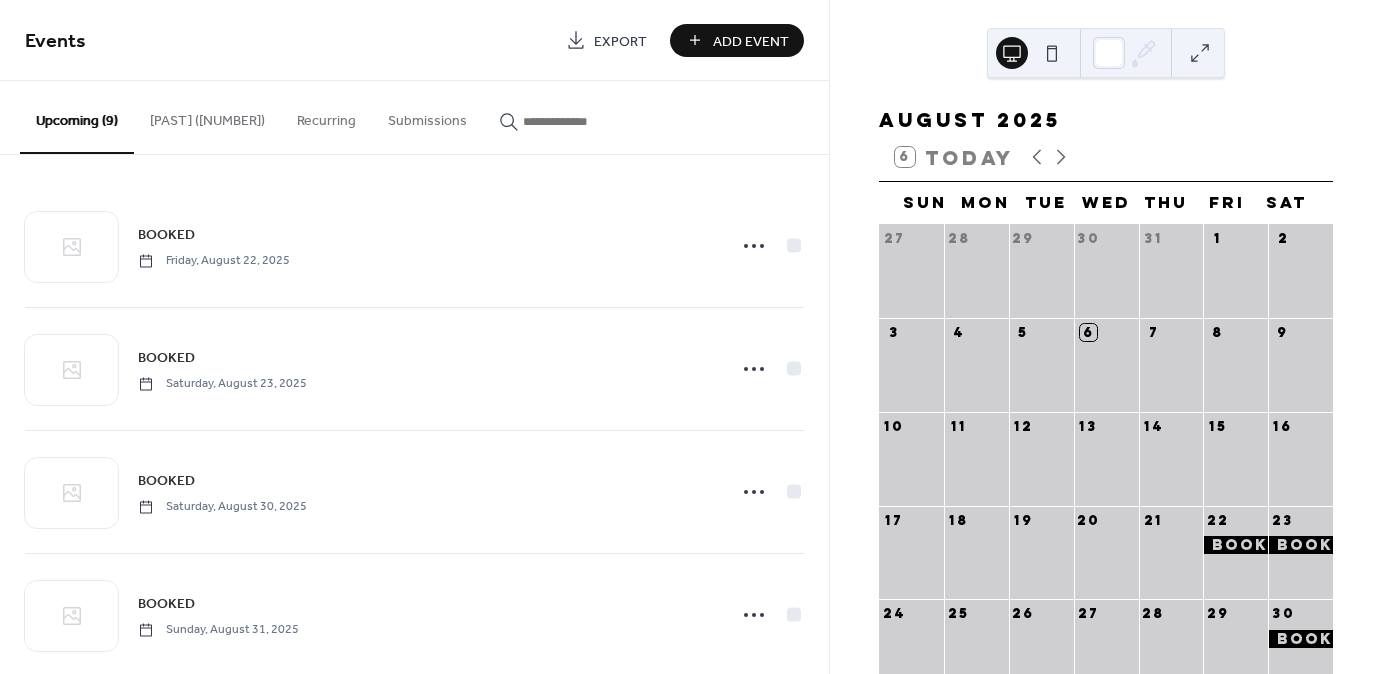 scroll, scrollTop: 0, scrollLeft: 0, axis: both 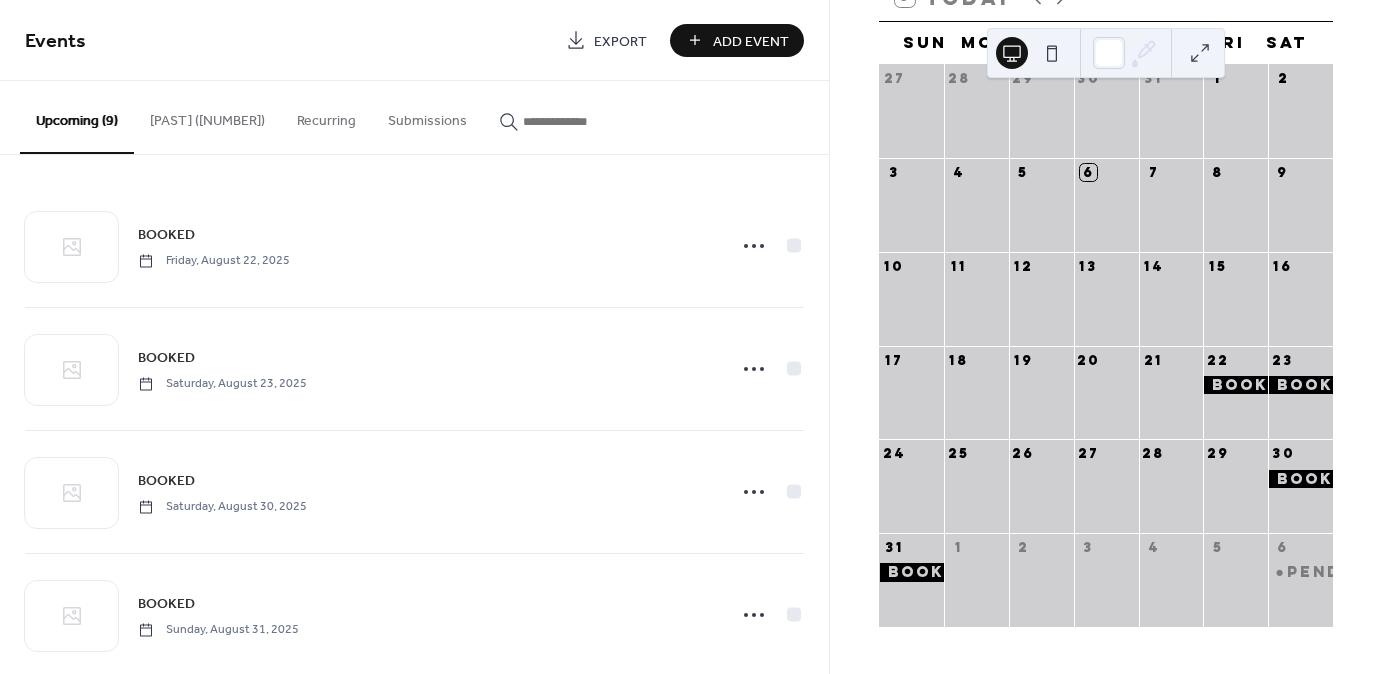 click at bounding box center [1300, 479] 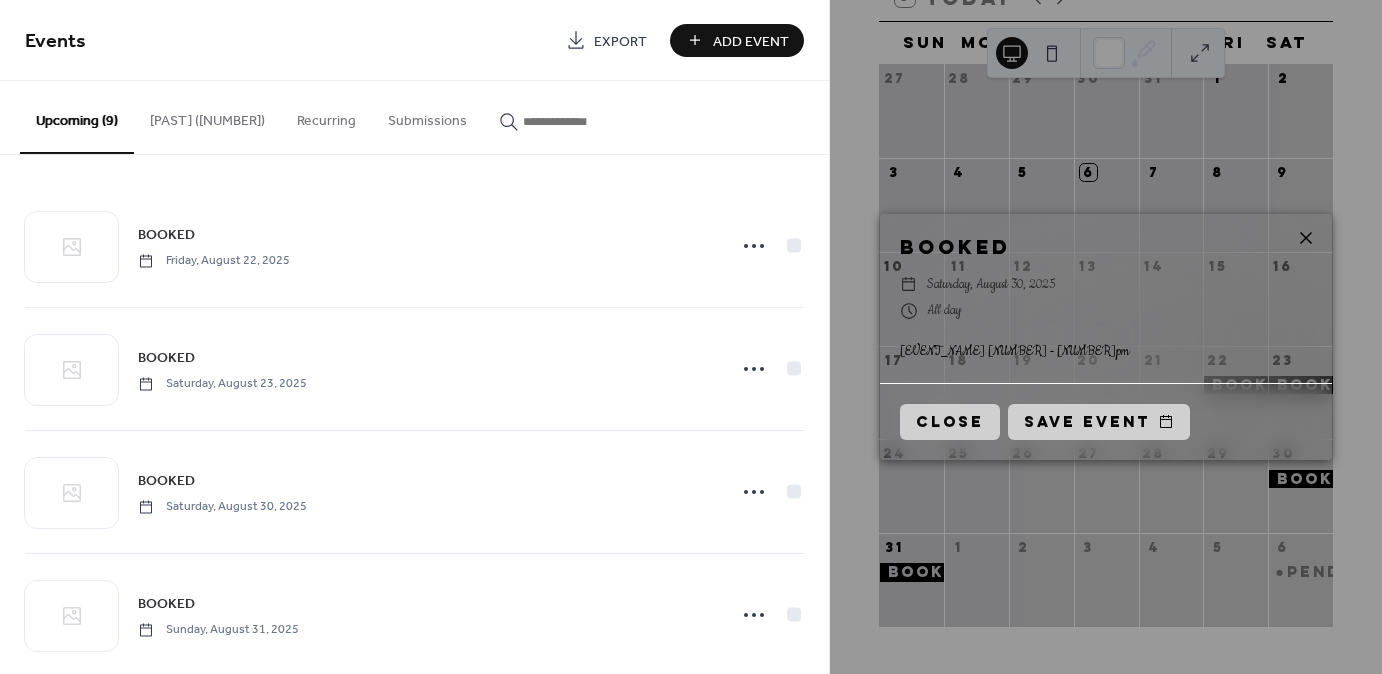click 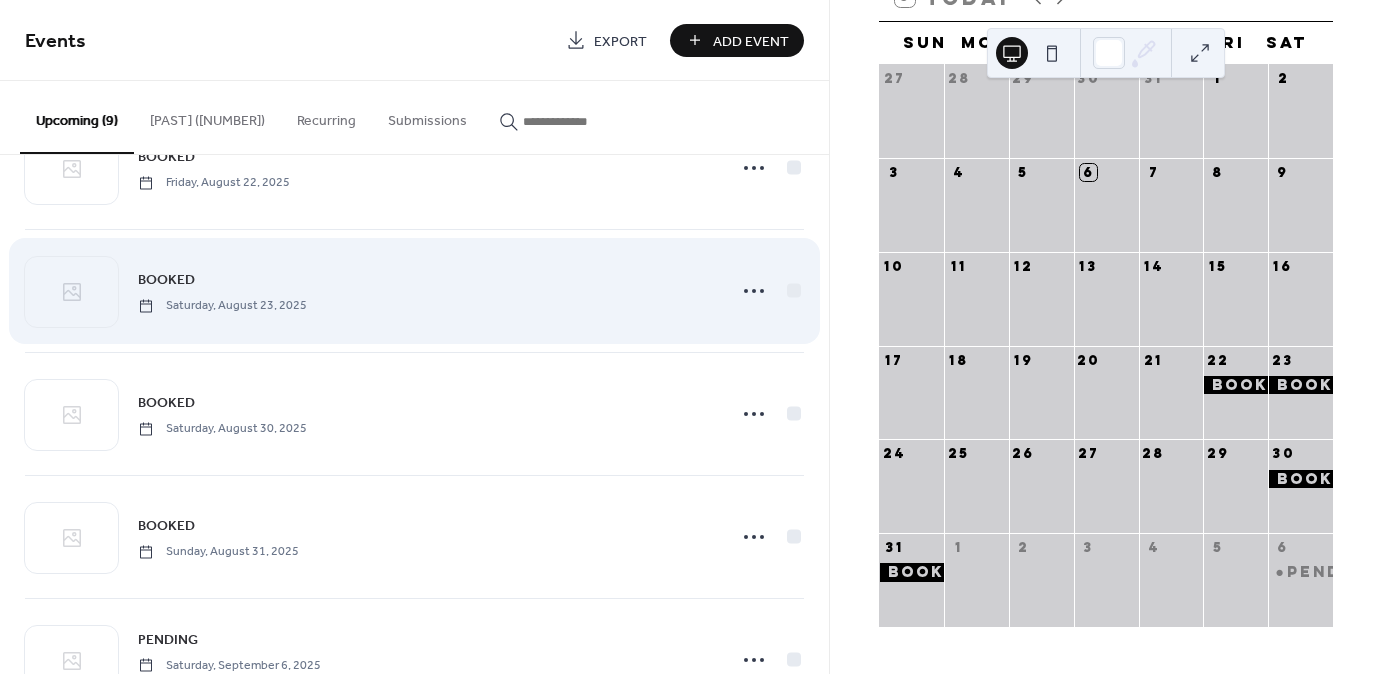 scroll, scrollTop: 80, scrollLeft: 0, axis: vertical 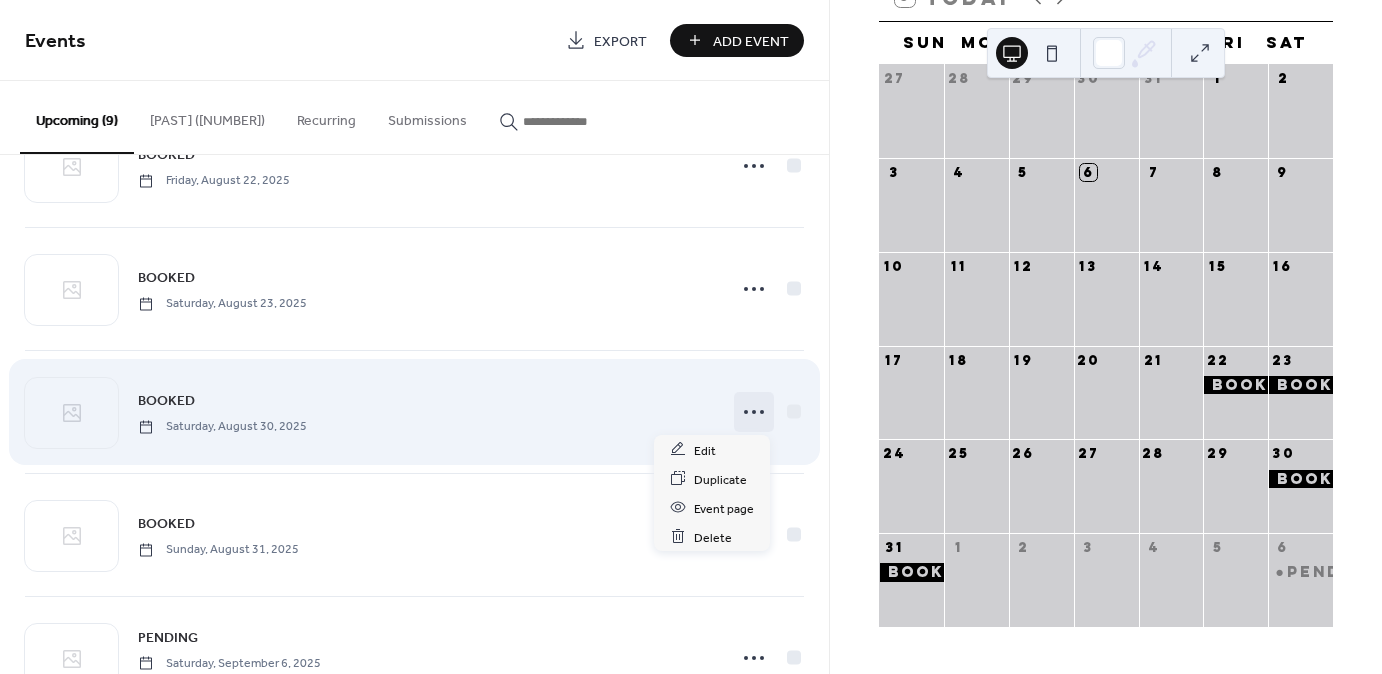 click 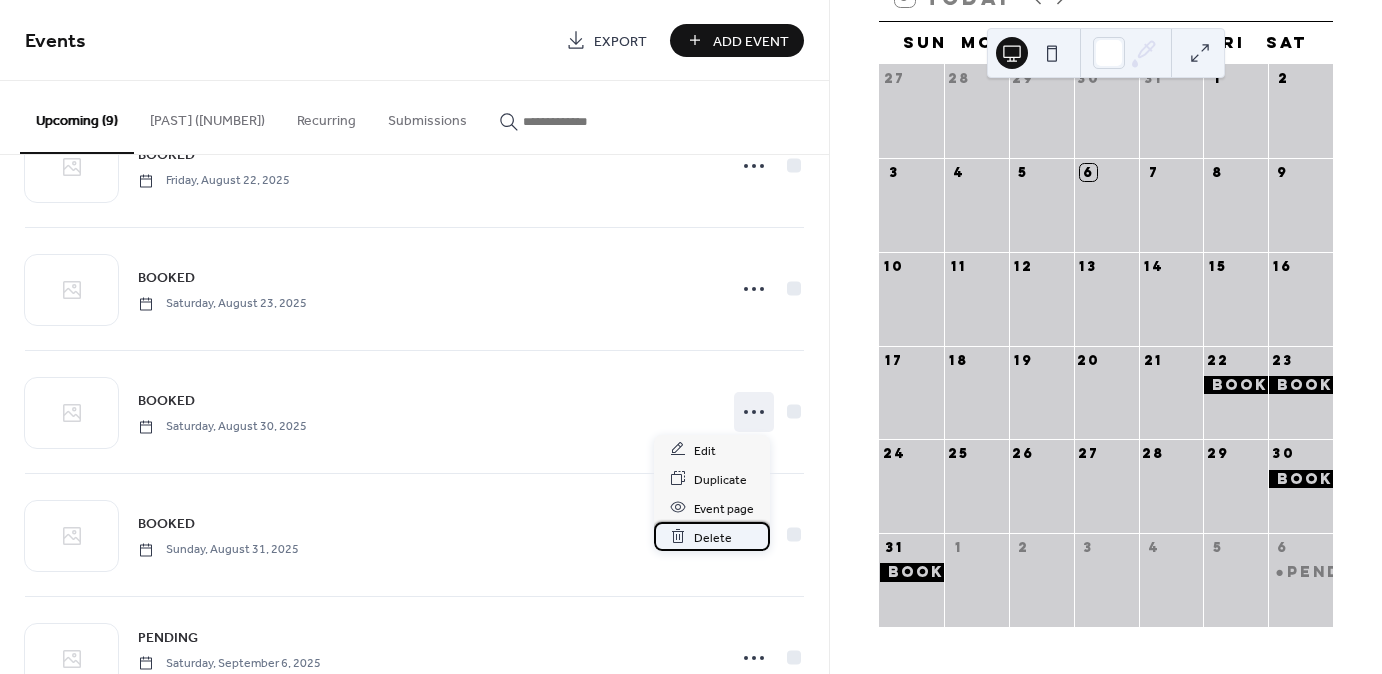 click on "Delete" at bounding box center (713, 537) 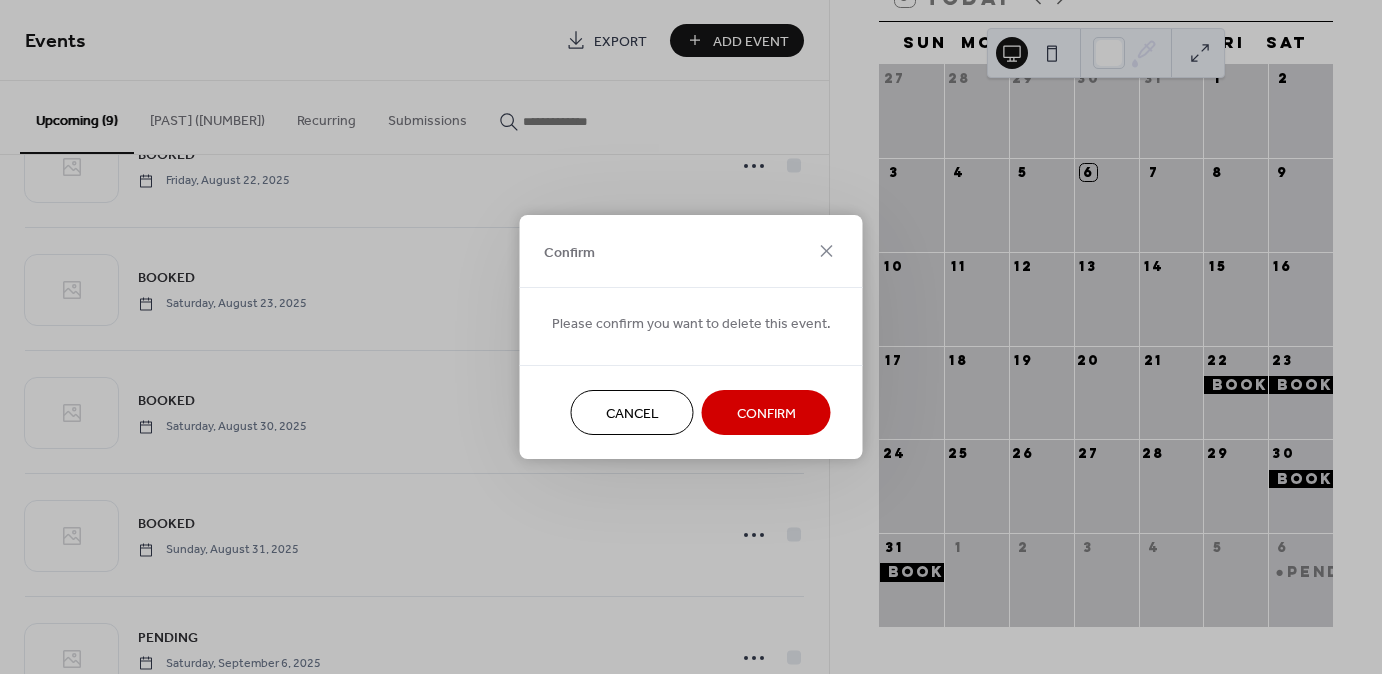 click on "Confirm" at bounding box center [766, 414] 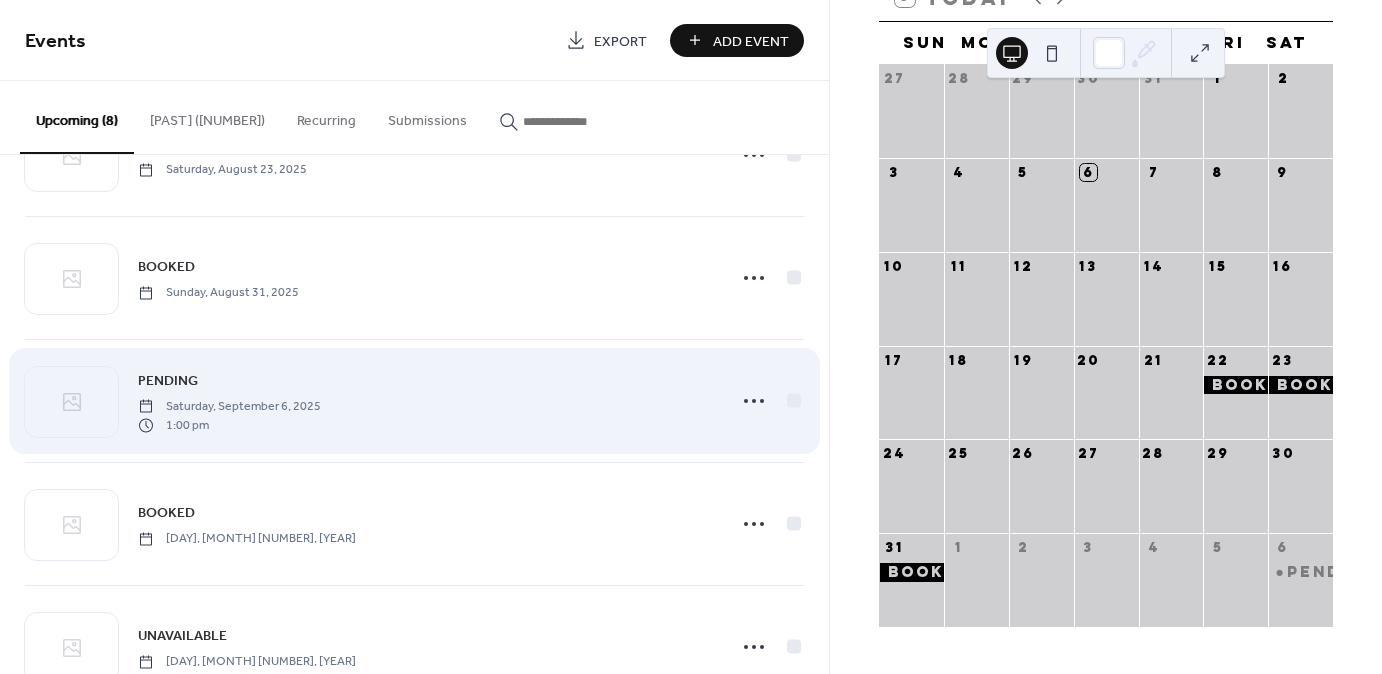 scroll, scrollTop: 240, scrollLeft: 0, axis: vertical 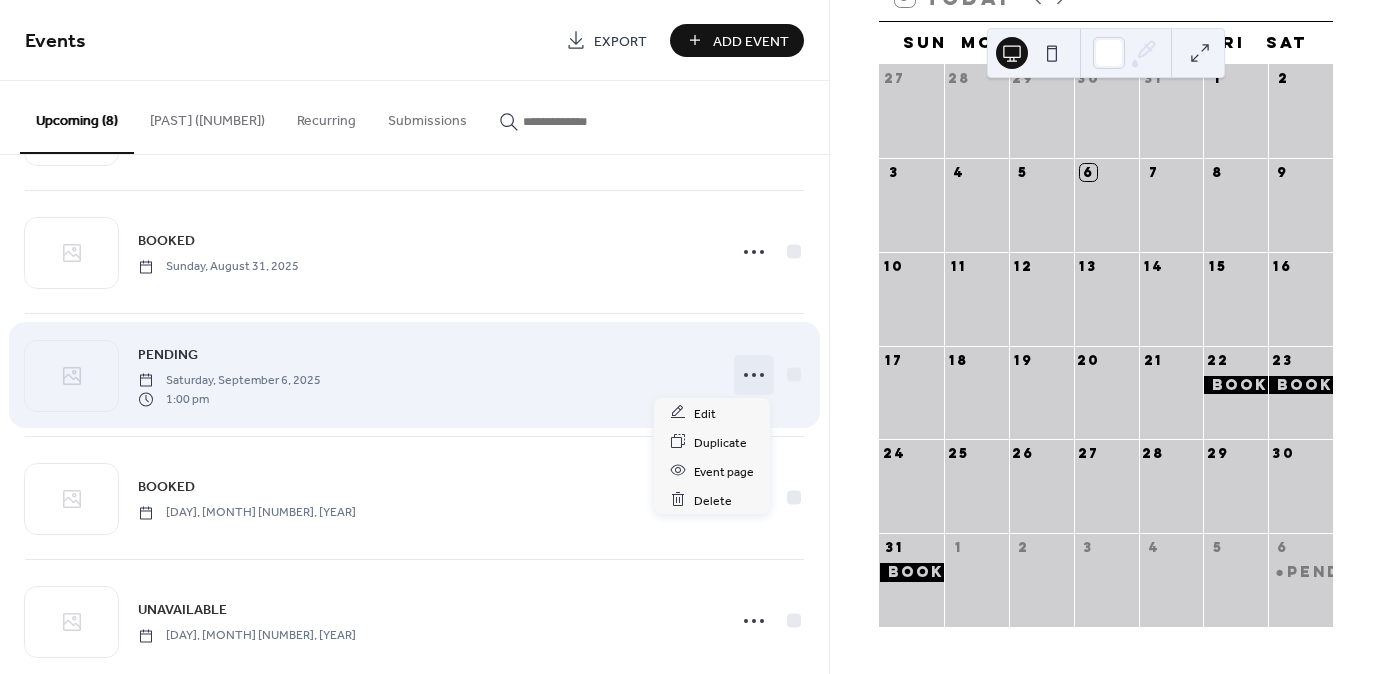 click 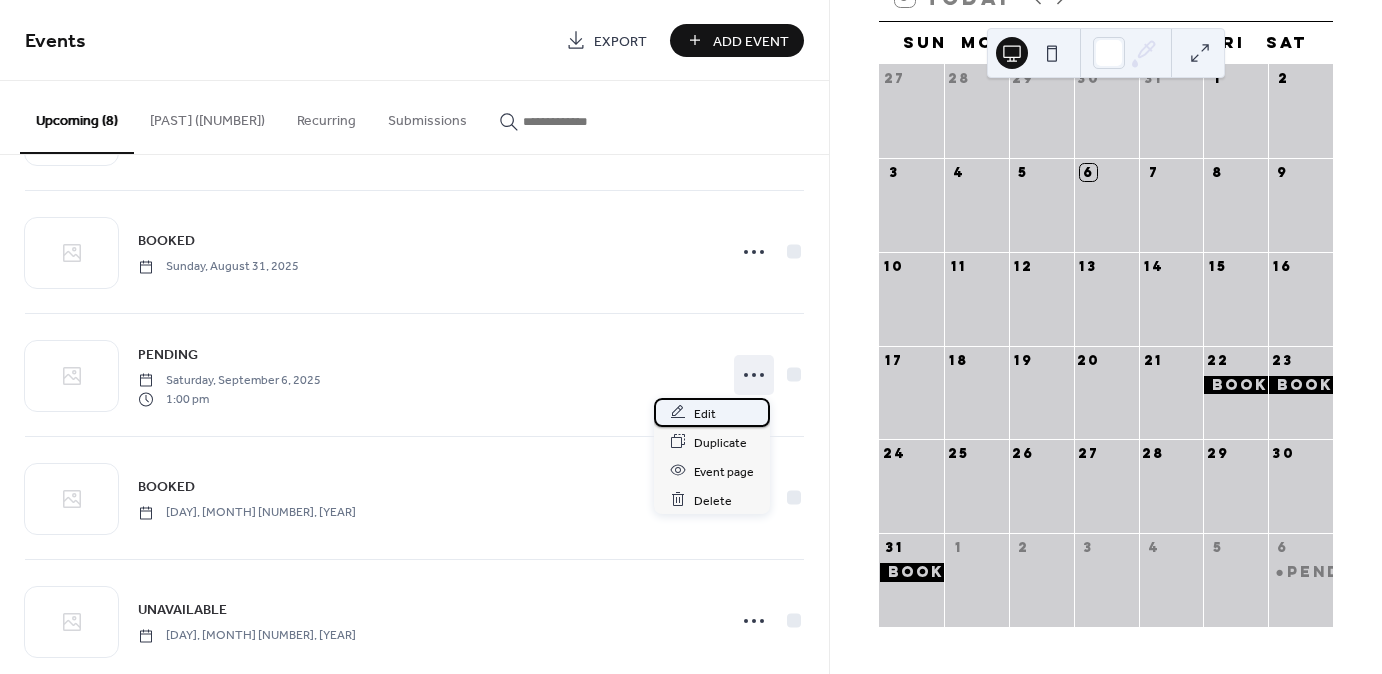 click on "Edit" at bounding box center [705, 413] 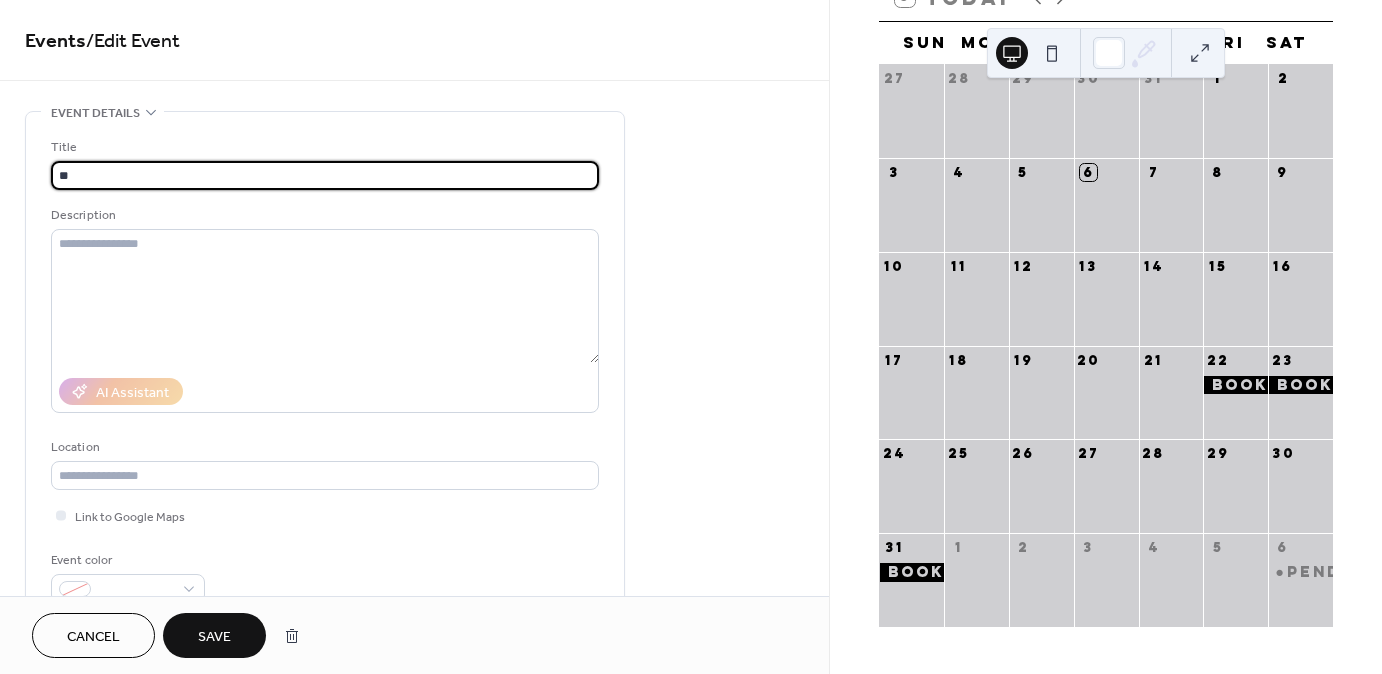 type on "*" 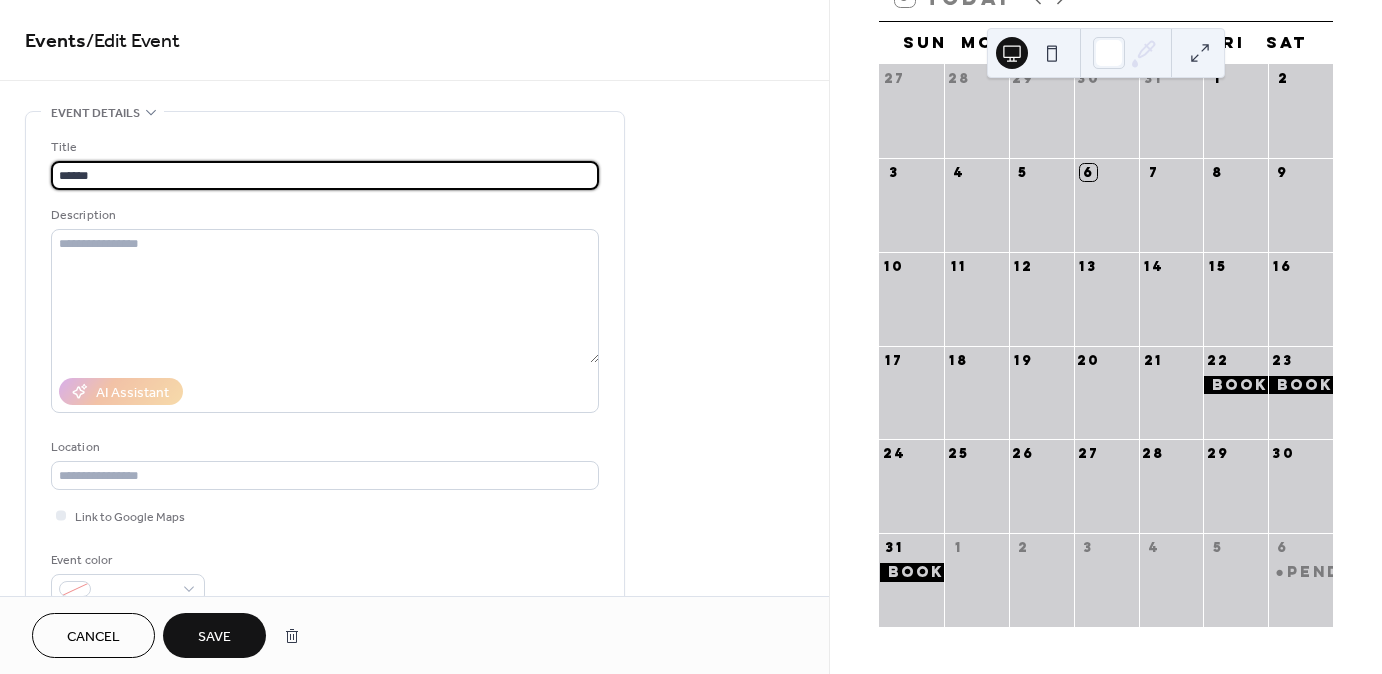 type on "******" 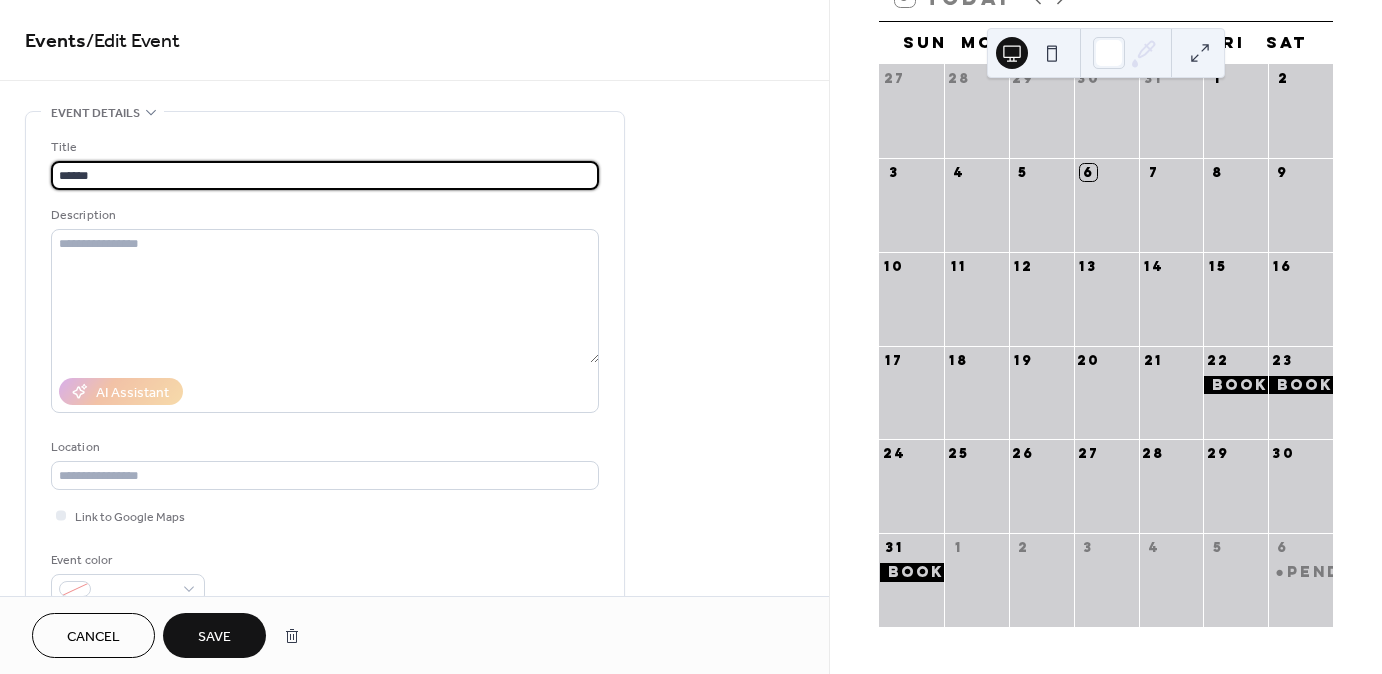 click on "Save" at bounding box center (214, 637) 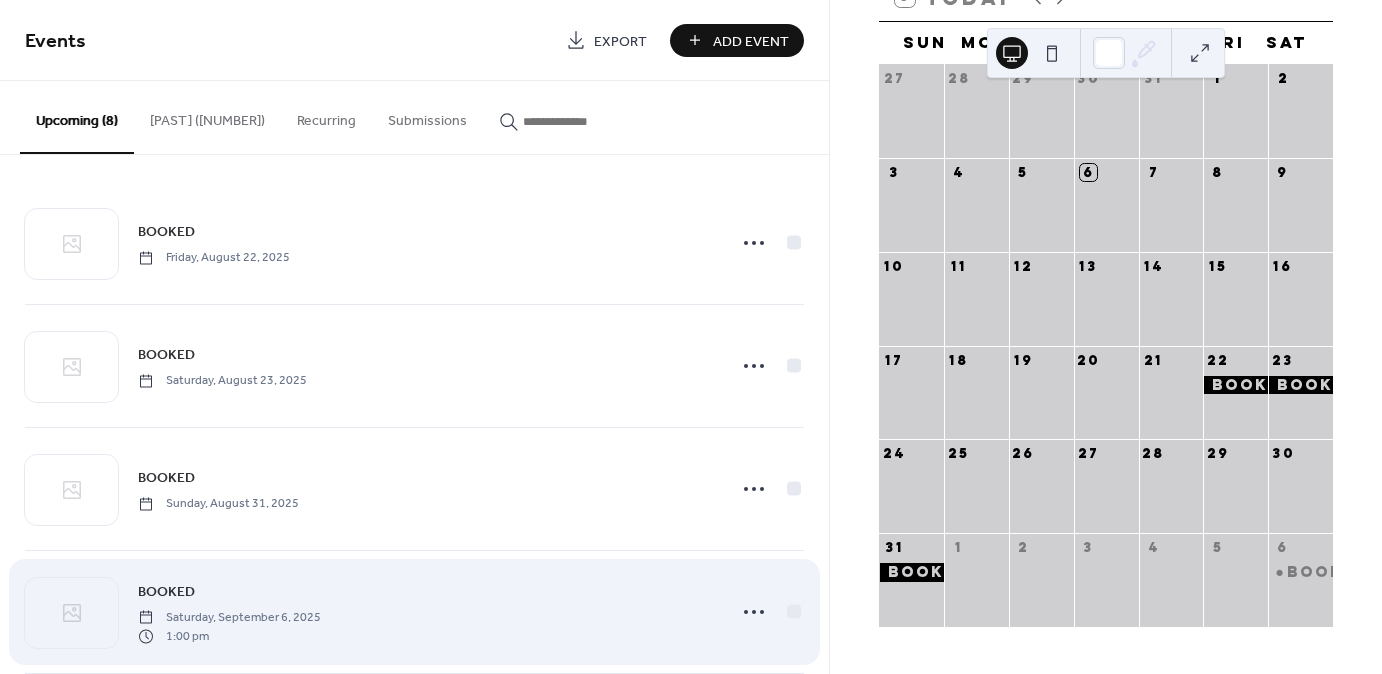 scroll, scrollTop: 0, scrollLeft: 0, axis: both 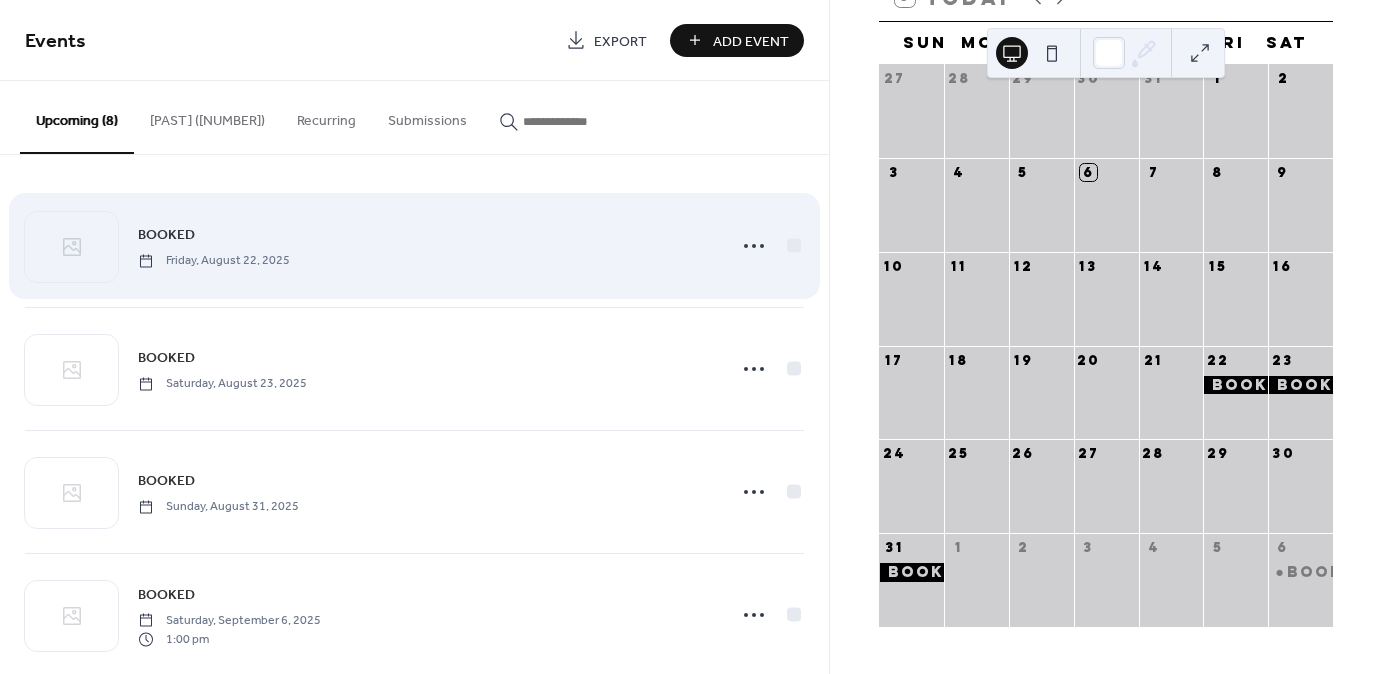 click on "BOOKED Friday, August 22, 2025" at bounding box center [426, 245] 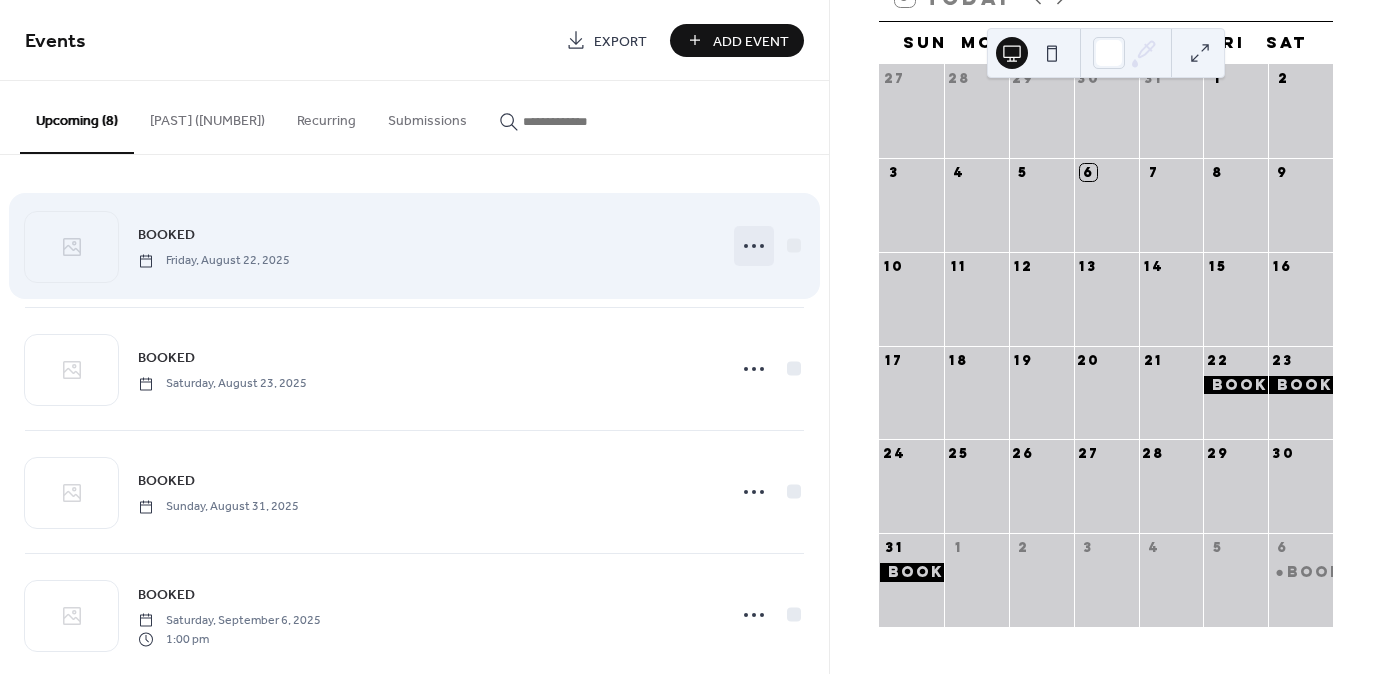 click 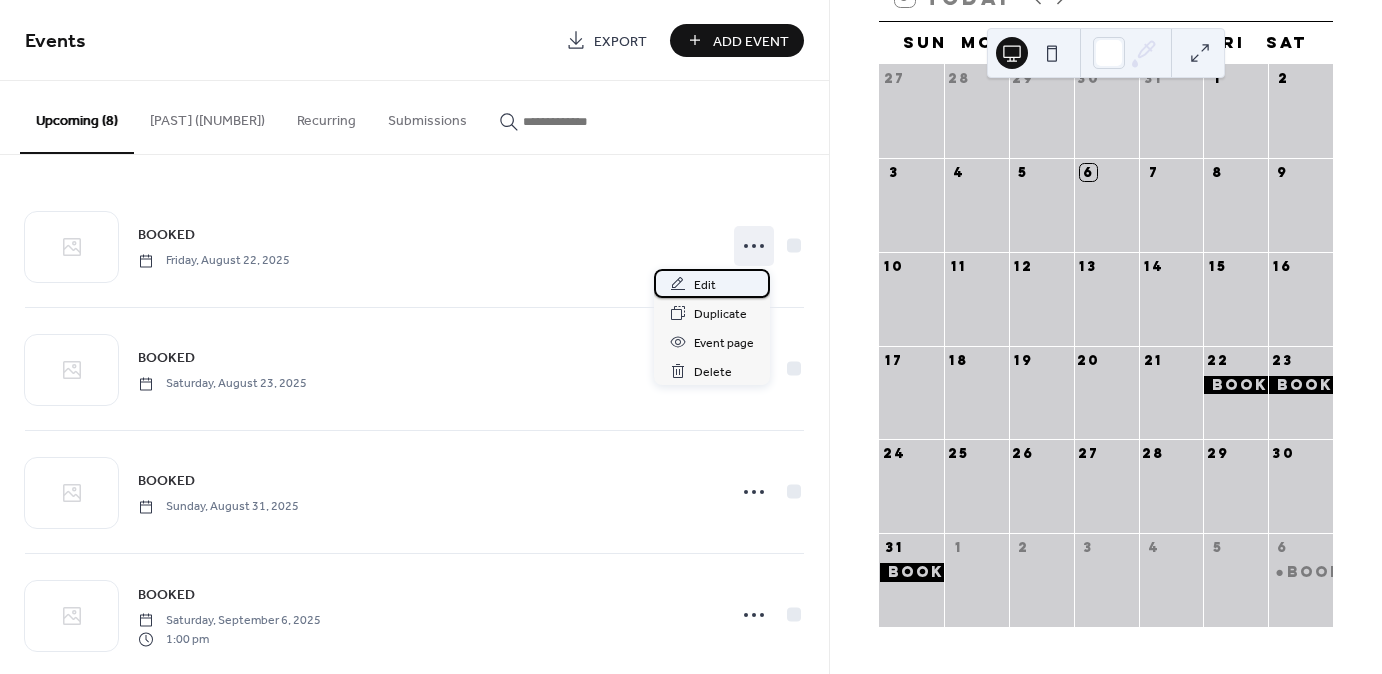 click on "Edit" at bounding box center (705, 285) 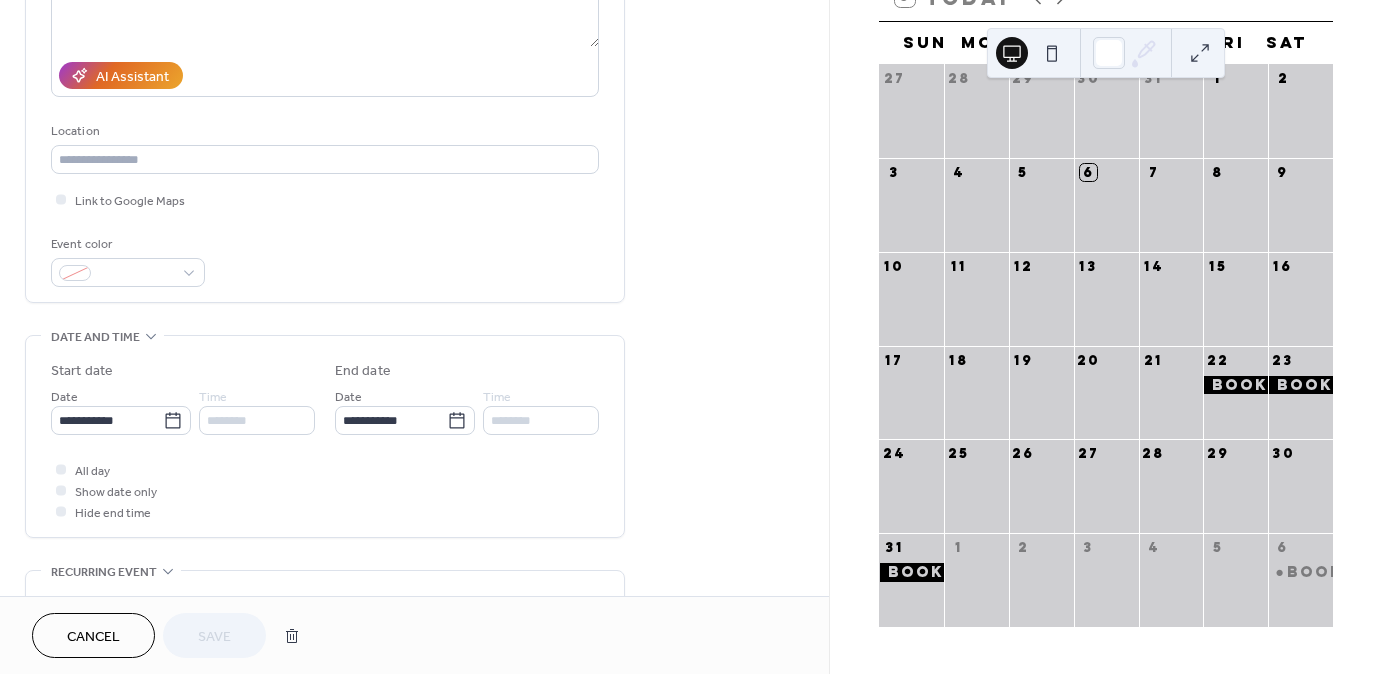 scroll, scrollTop: 320, scrollLeft: 0, axis: vertical 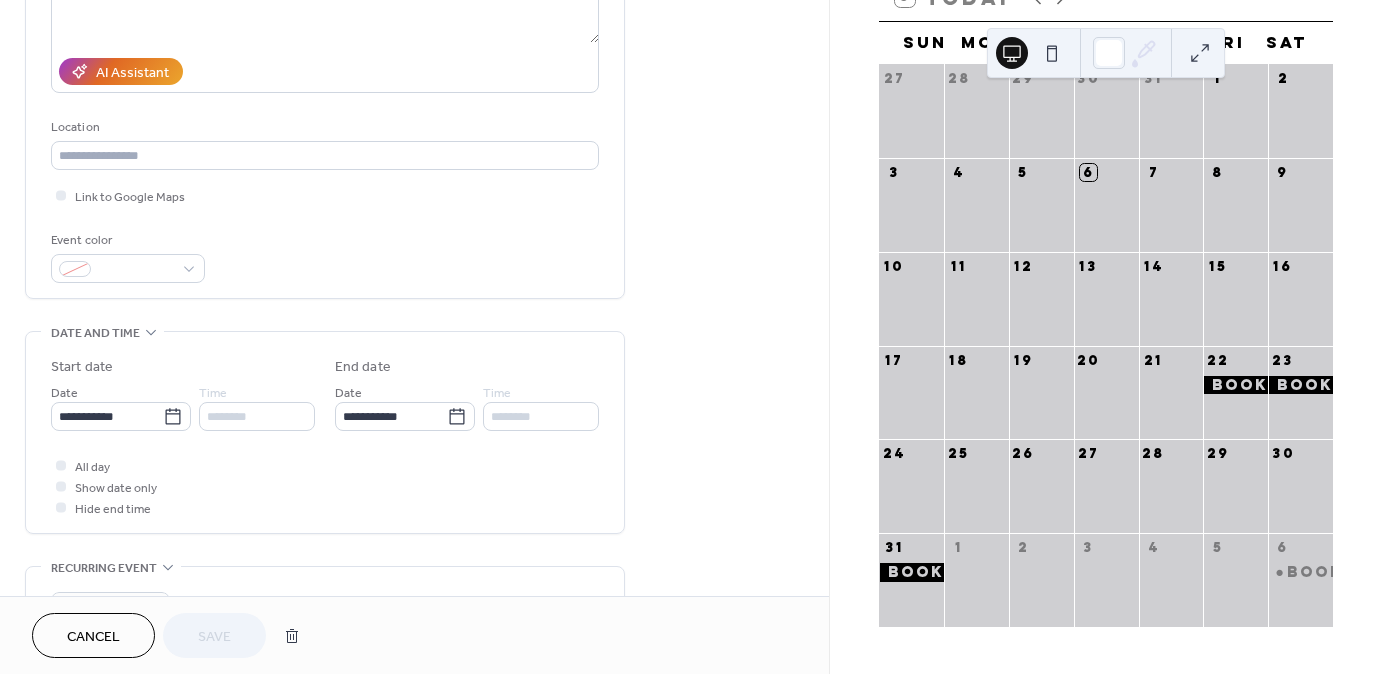 click on "********" at bounding box center (257, 416) 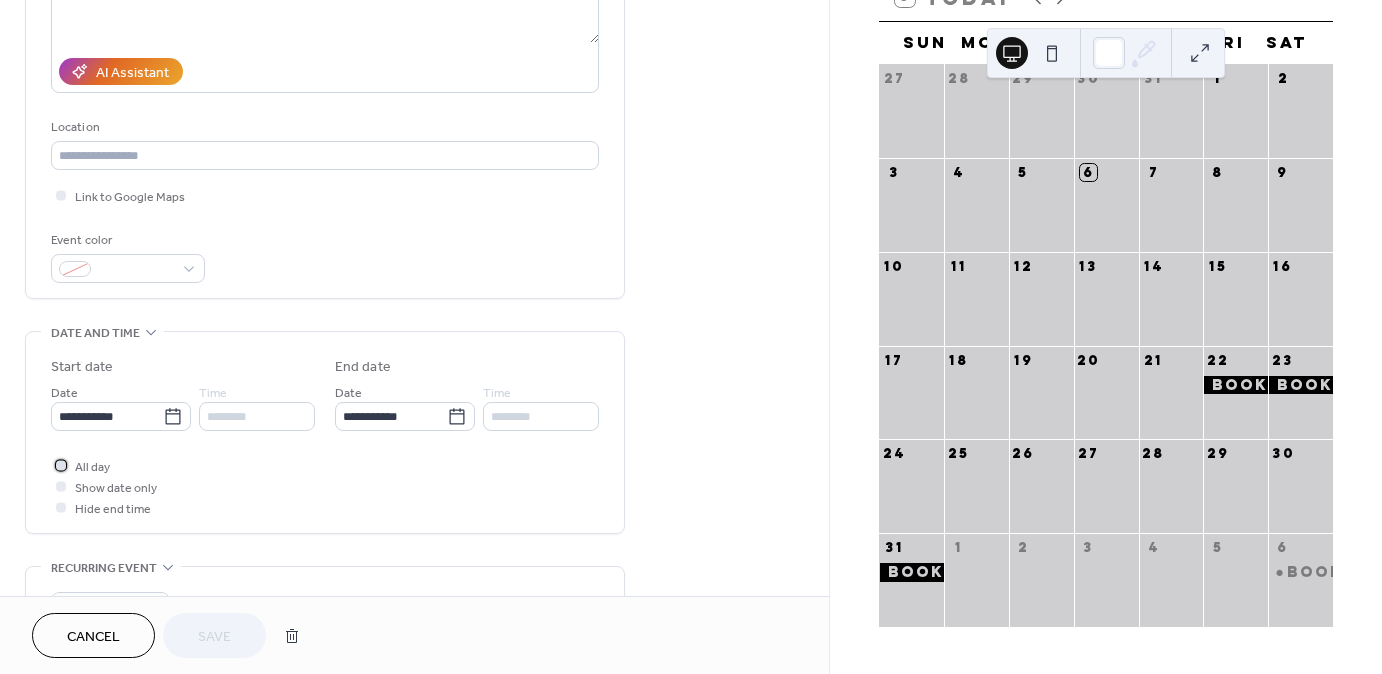 click 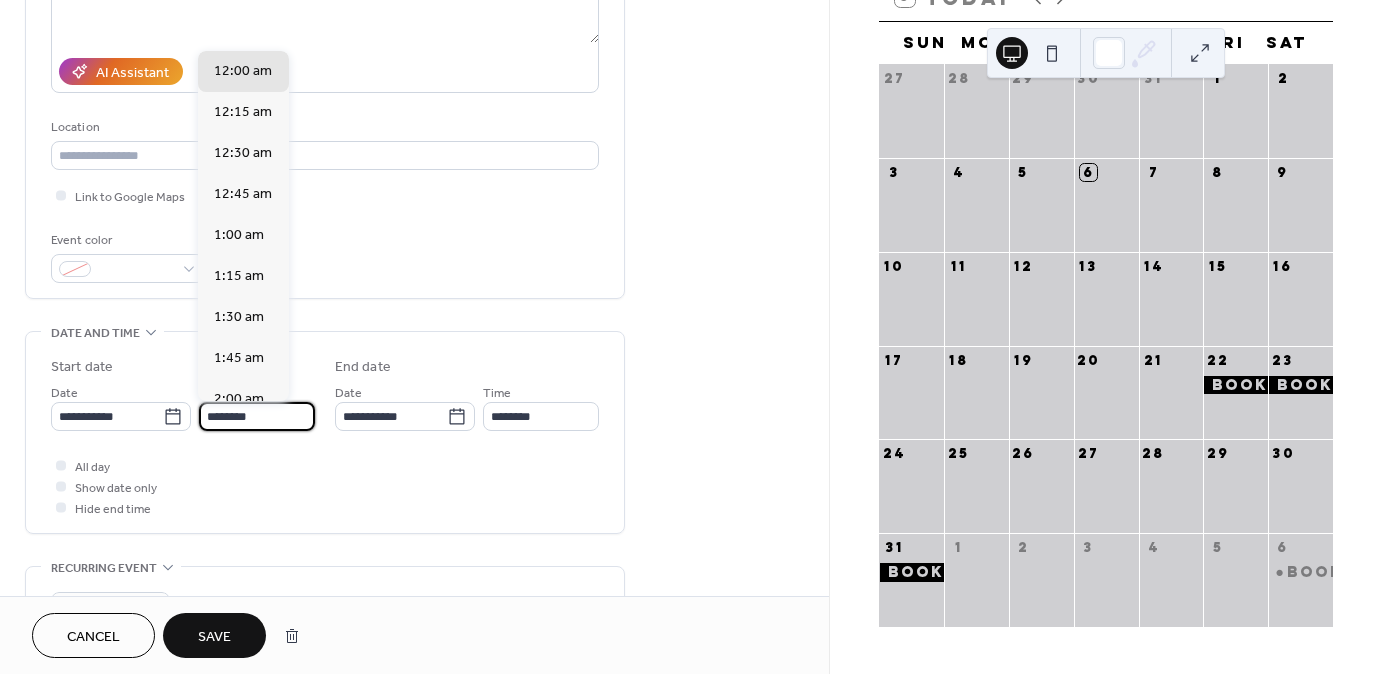 click on "********" at bounding box center [257, 416] 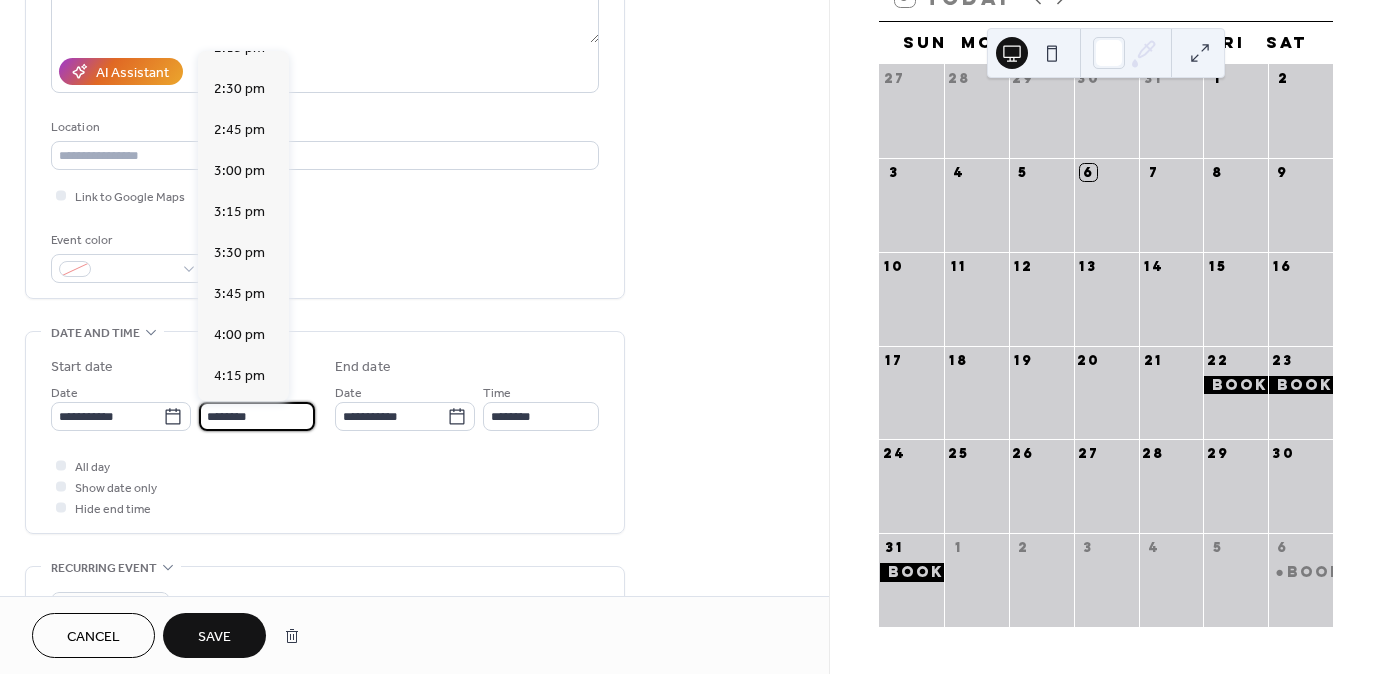scroll, scrollTop: 2400, scrollLeft: 0, axis: vertical 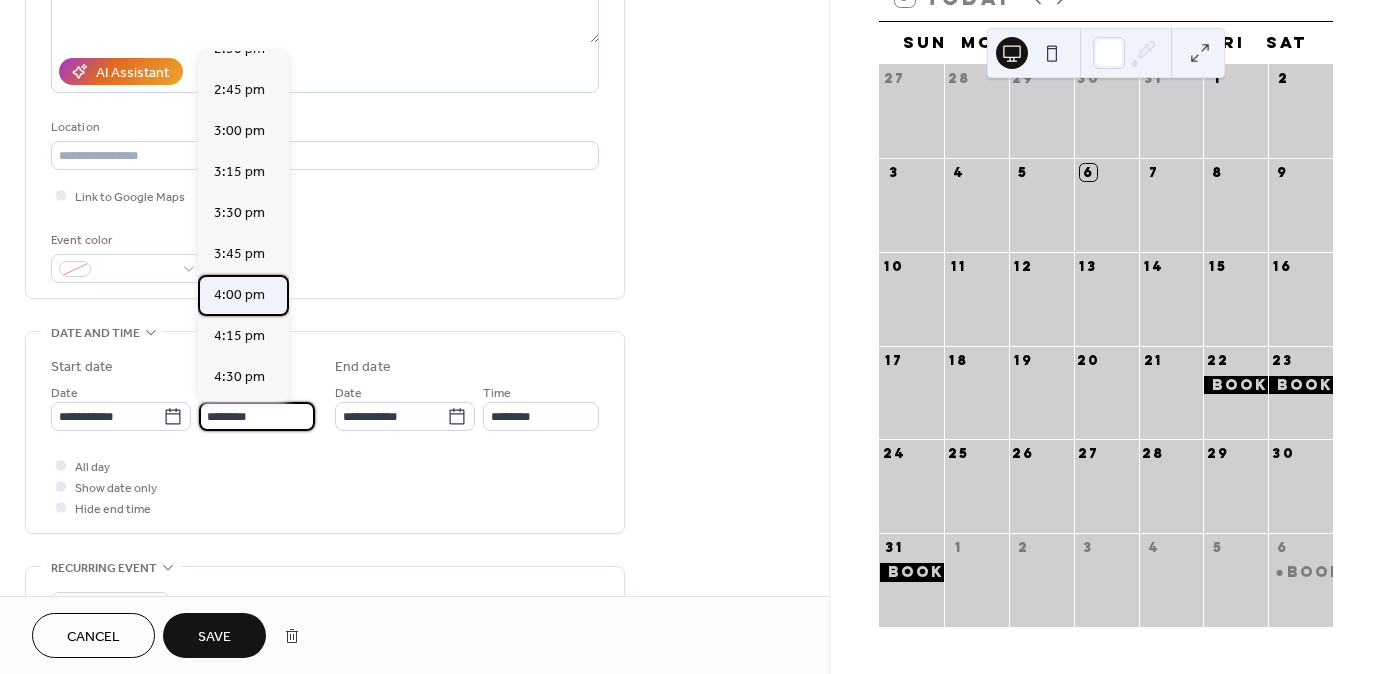 click on "4:00 pm" at bounding box center [239, 295] 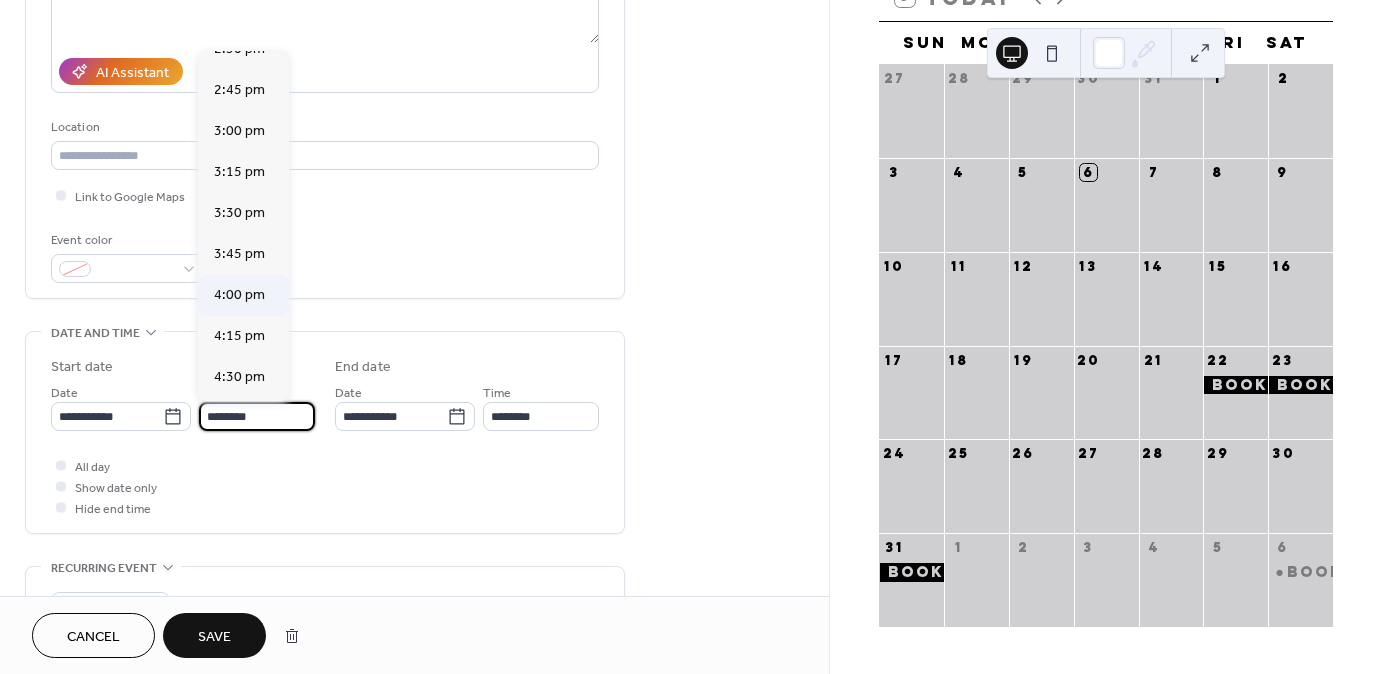 type on "*******" 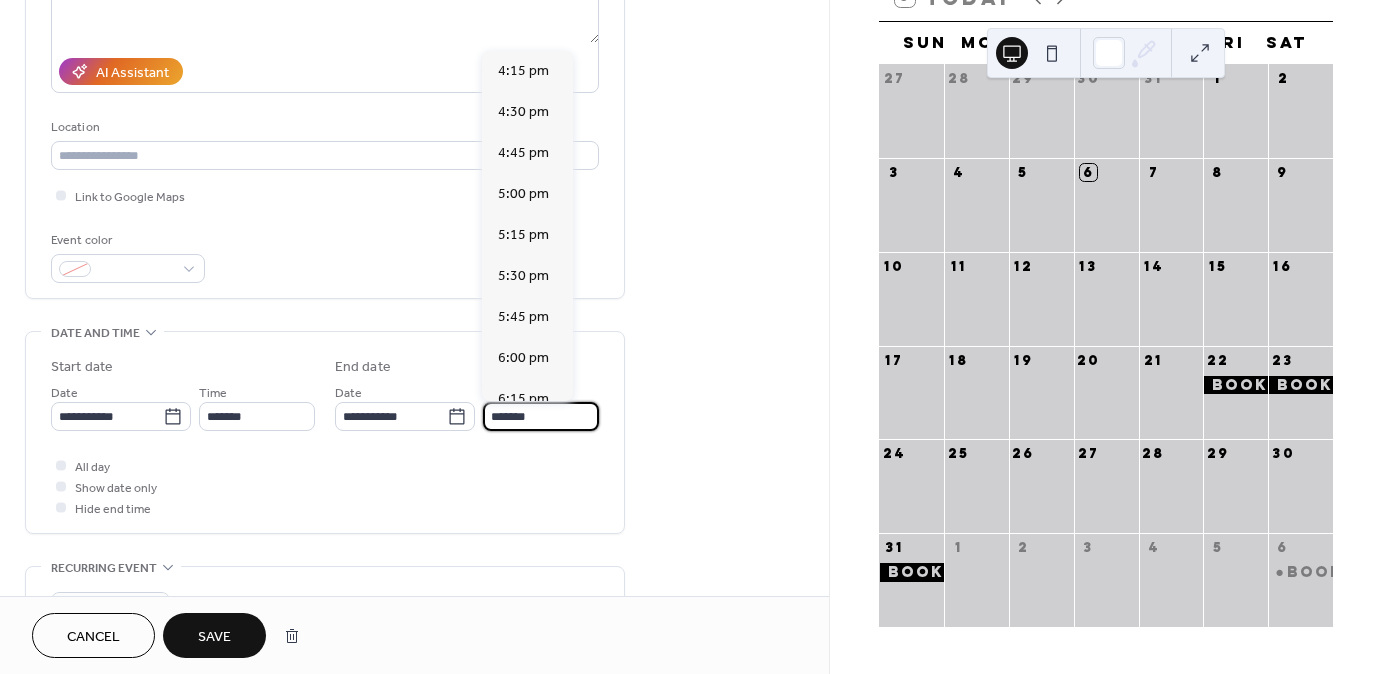 click on "*******" at bounding box center (541, 416) 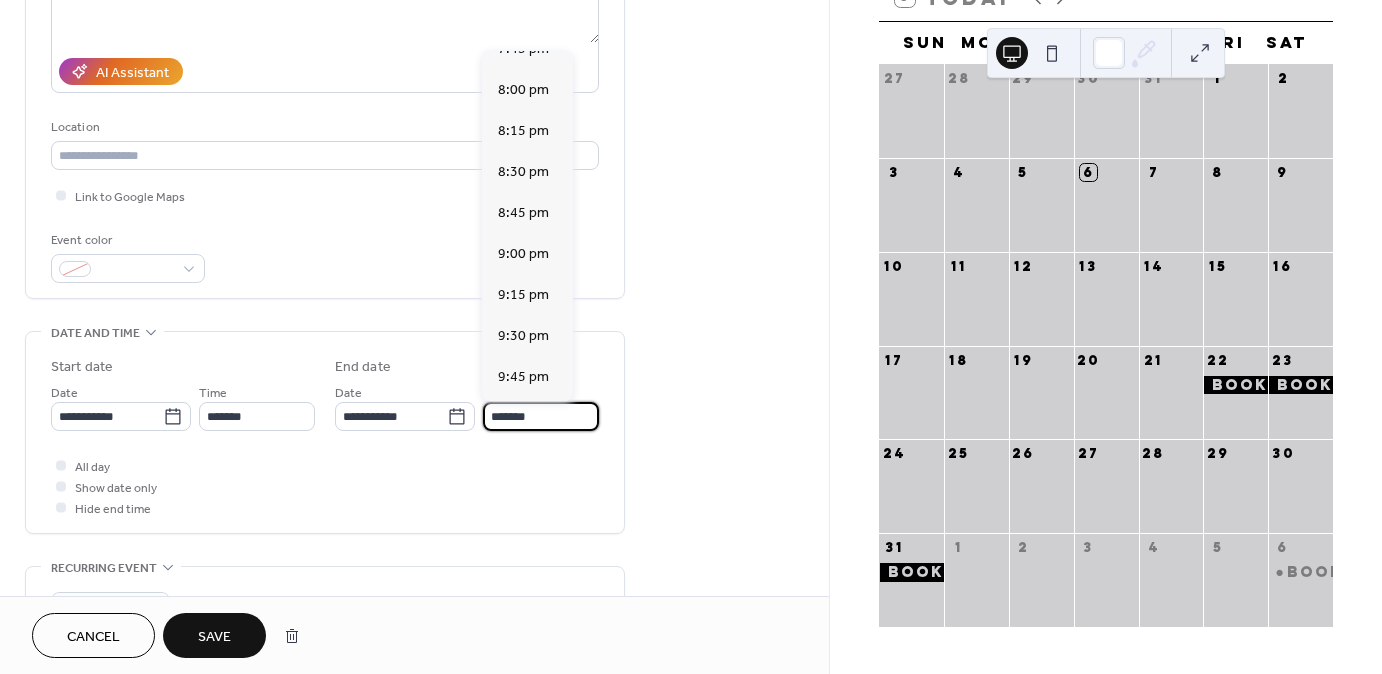 scroll, scrollTop: 640, scrollLeft: 0, axis: vertical 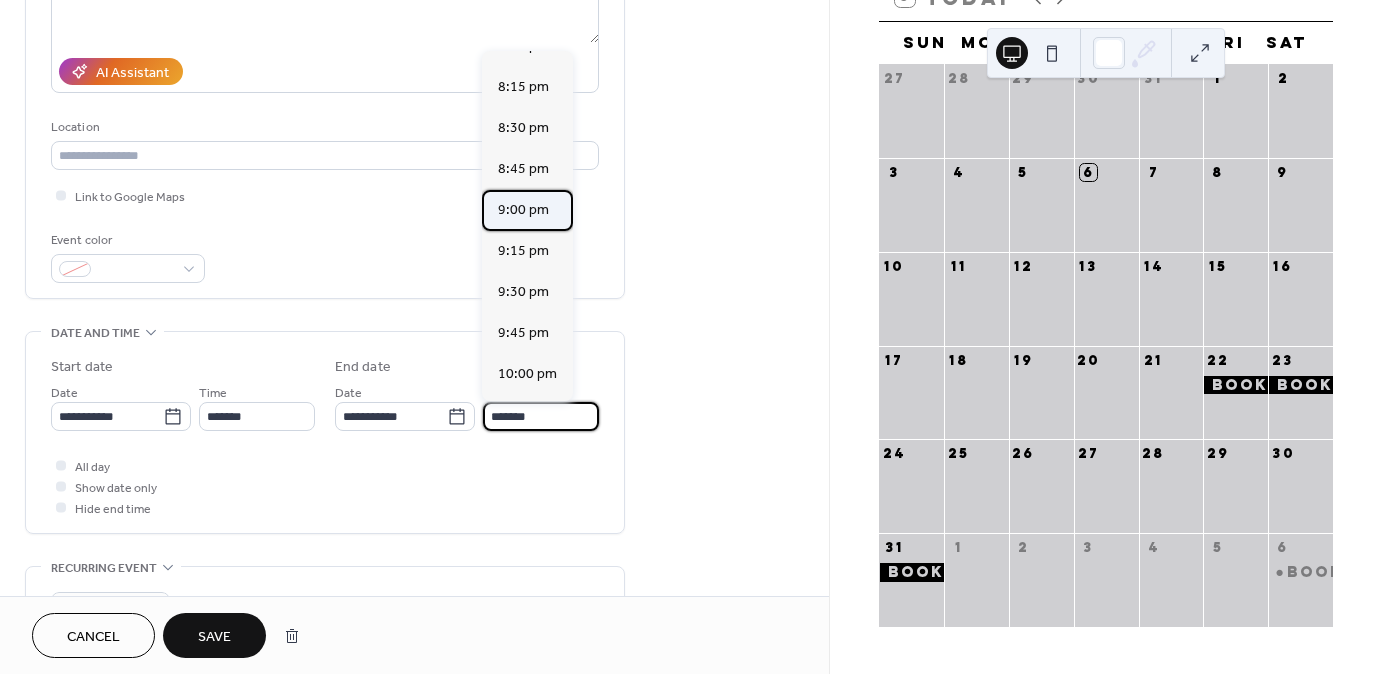 click on "9:00 pm" at bounding box center (523, 210) 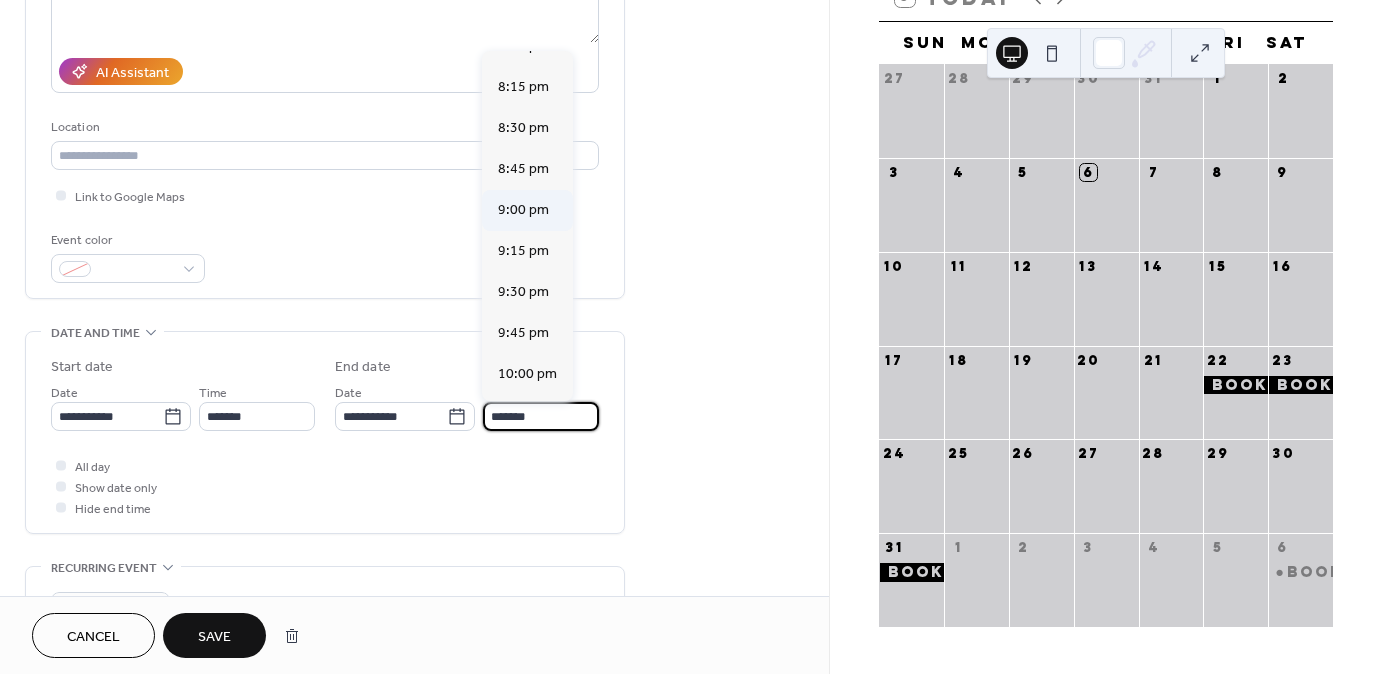 type on "*******" 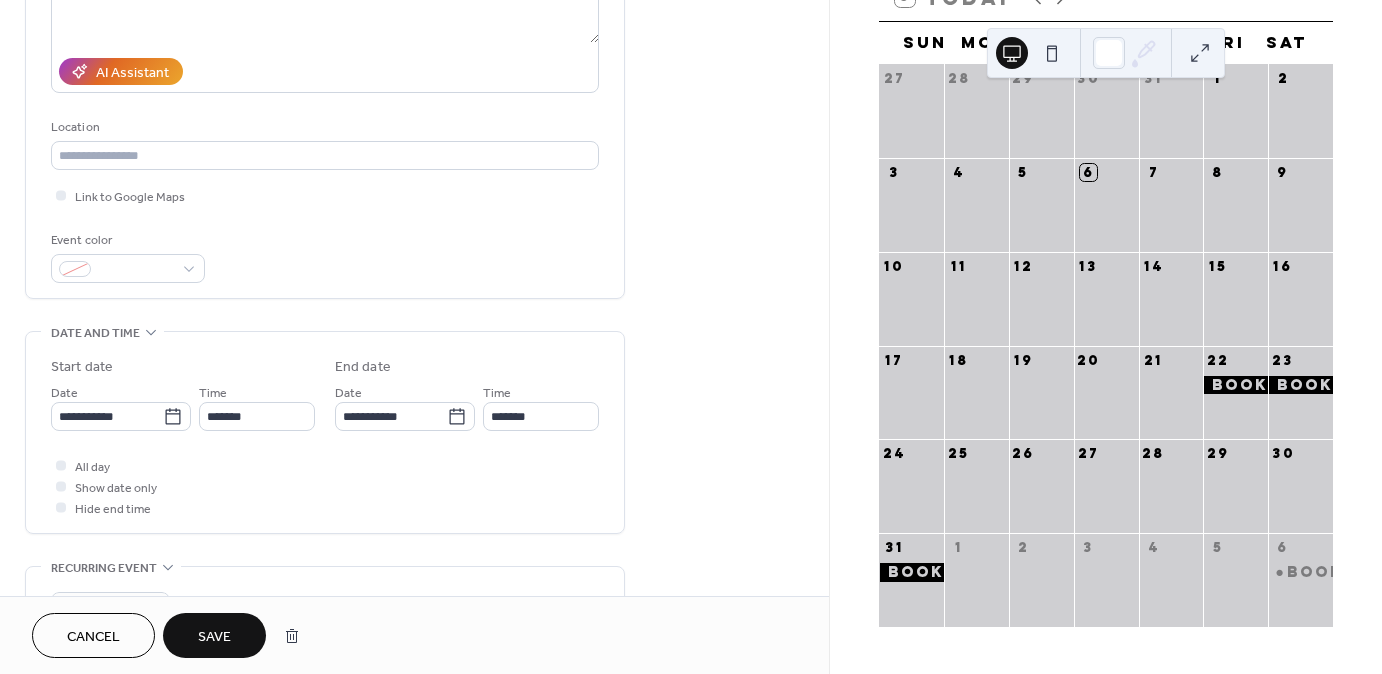 click on "Save" at bounding box center (214, 635) 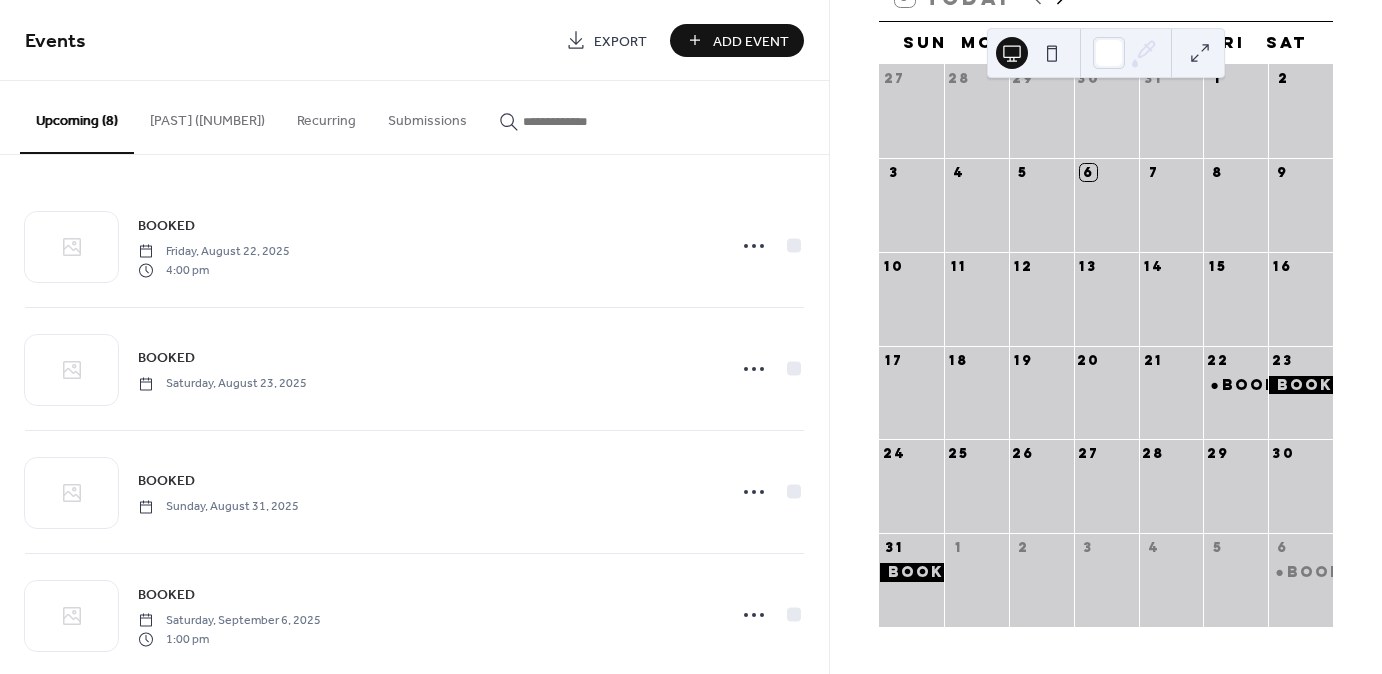 click 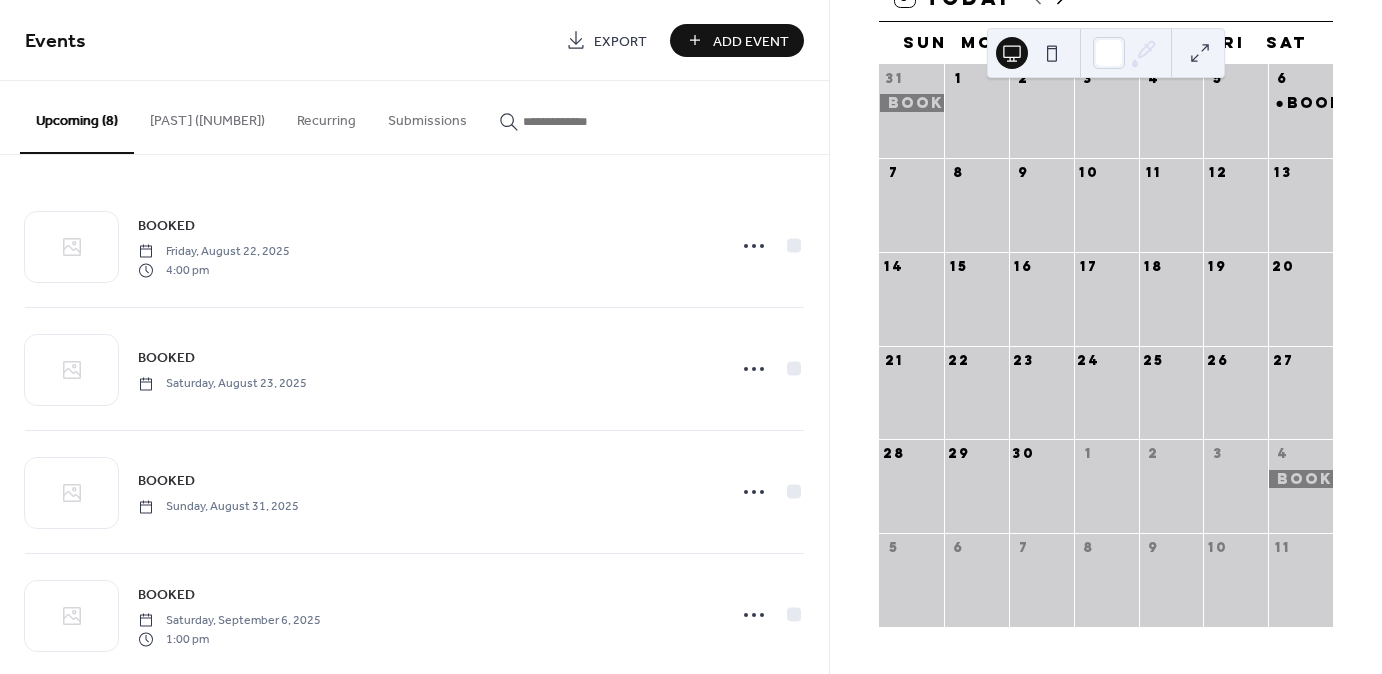 click 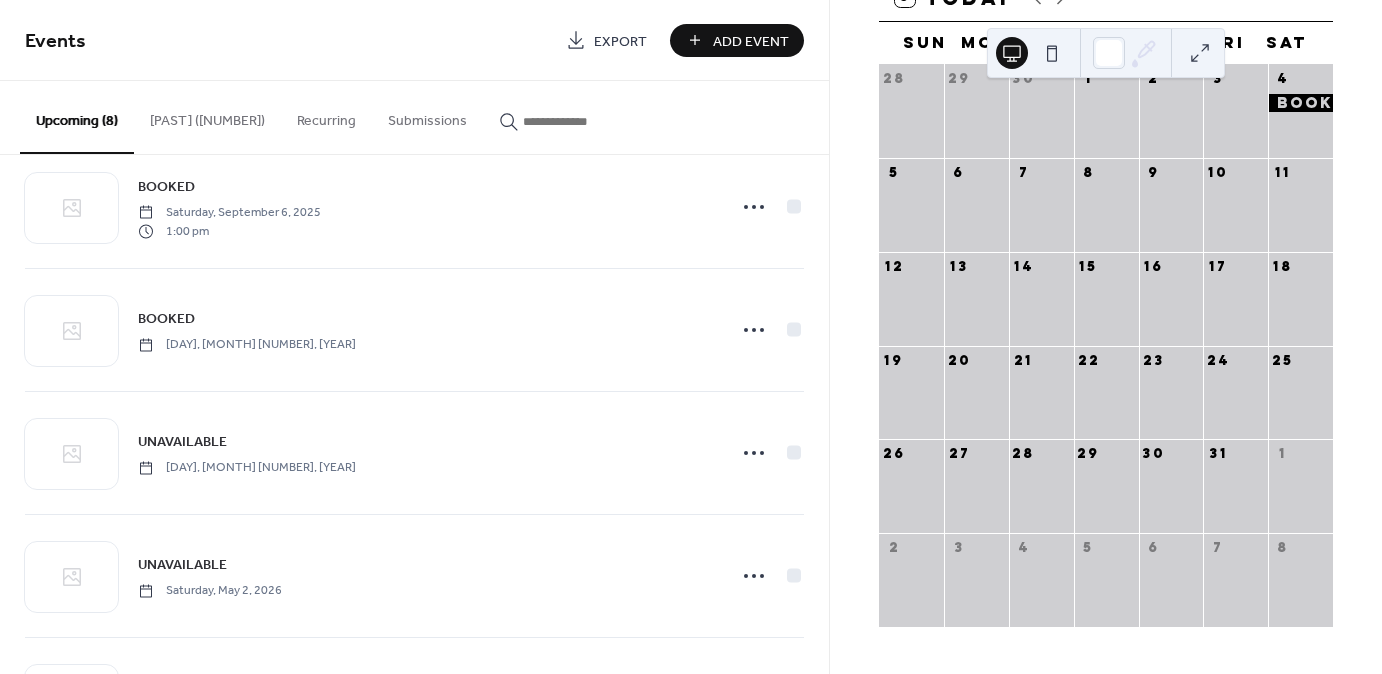 scroll, scrollTop: 480, scrollLeft: 0, axis: vertical 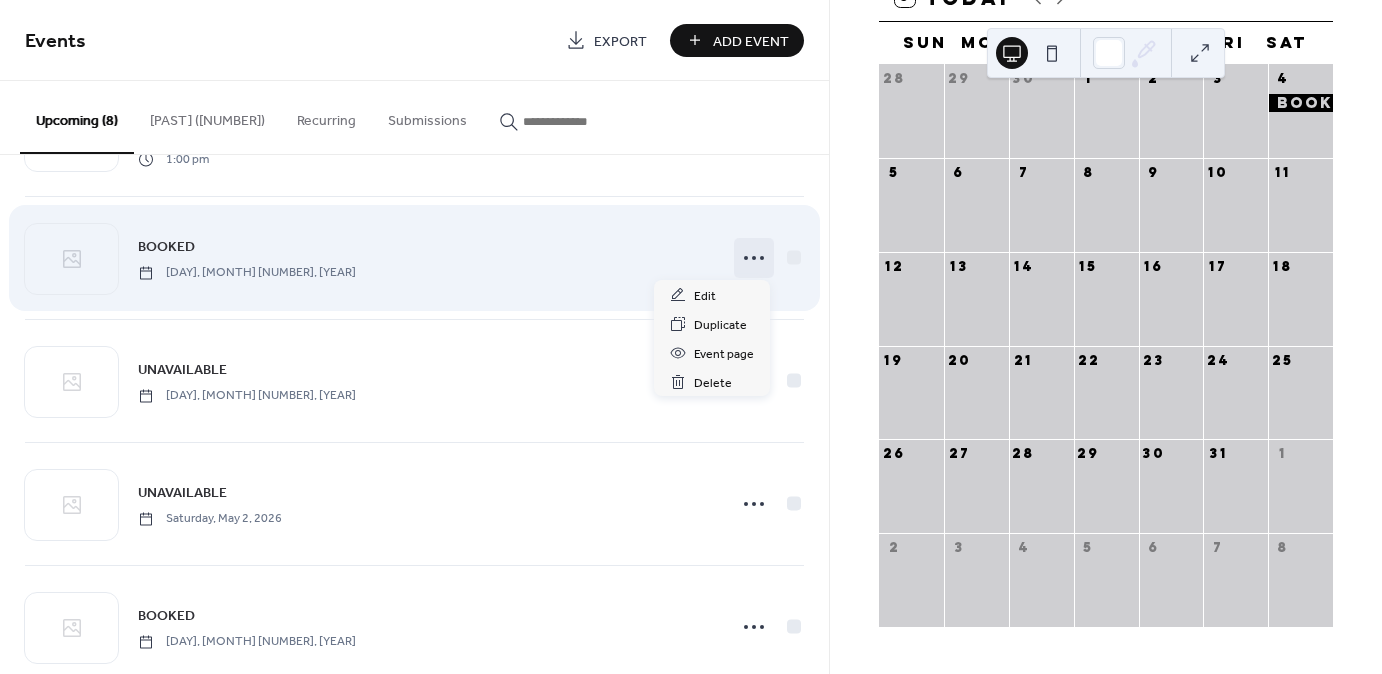 click 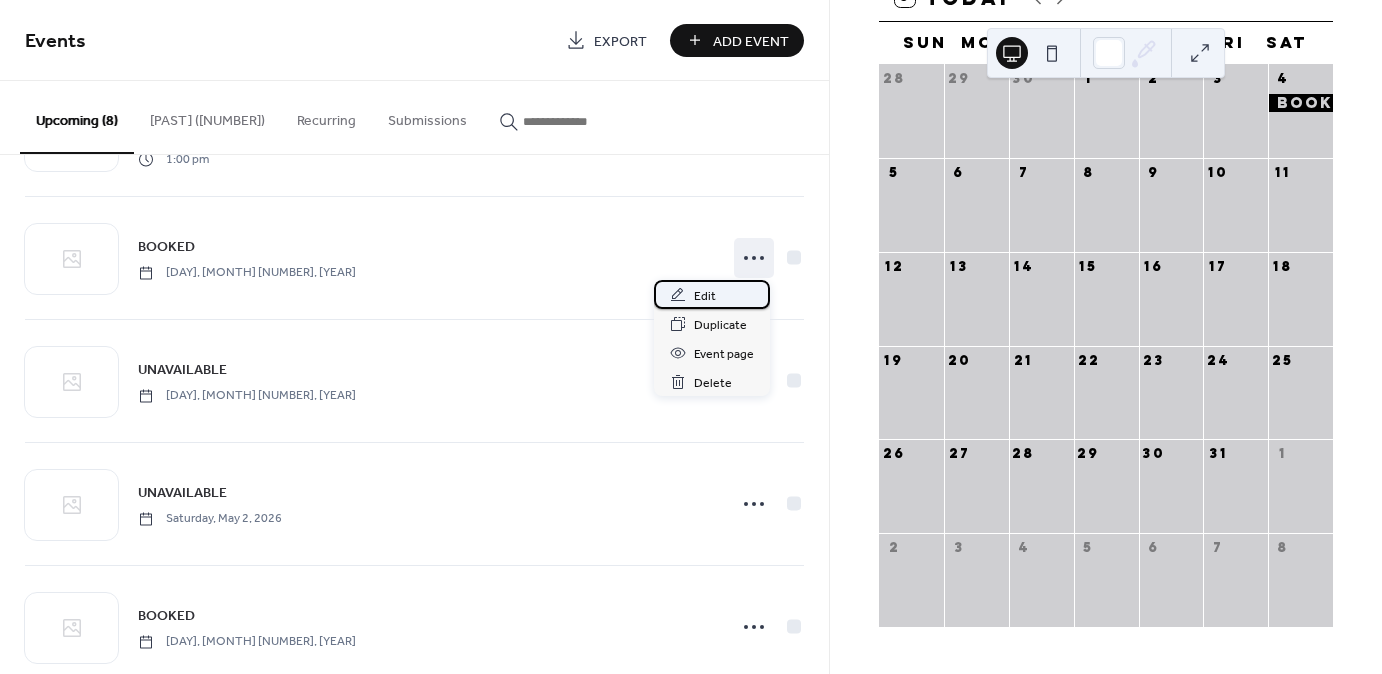 click on "Edit" at bounding box center [705, 296] 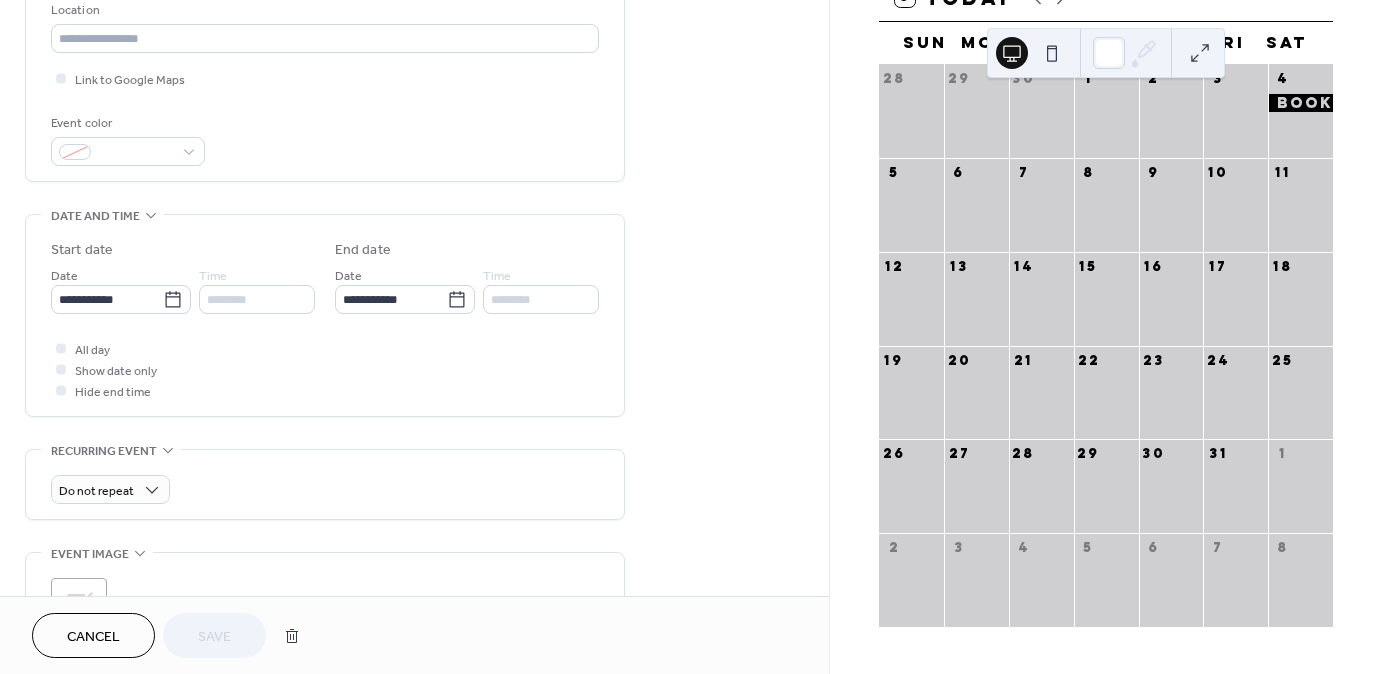 scroll, scrollTop: 480, scrollLeft: 0, axis: vertical 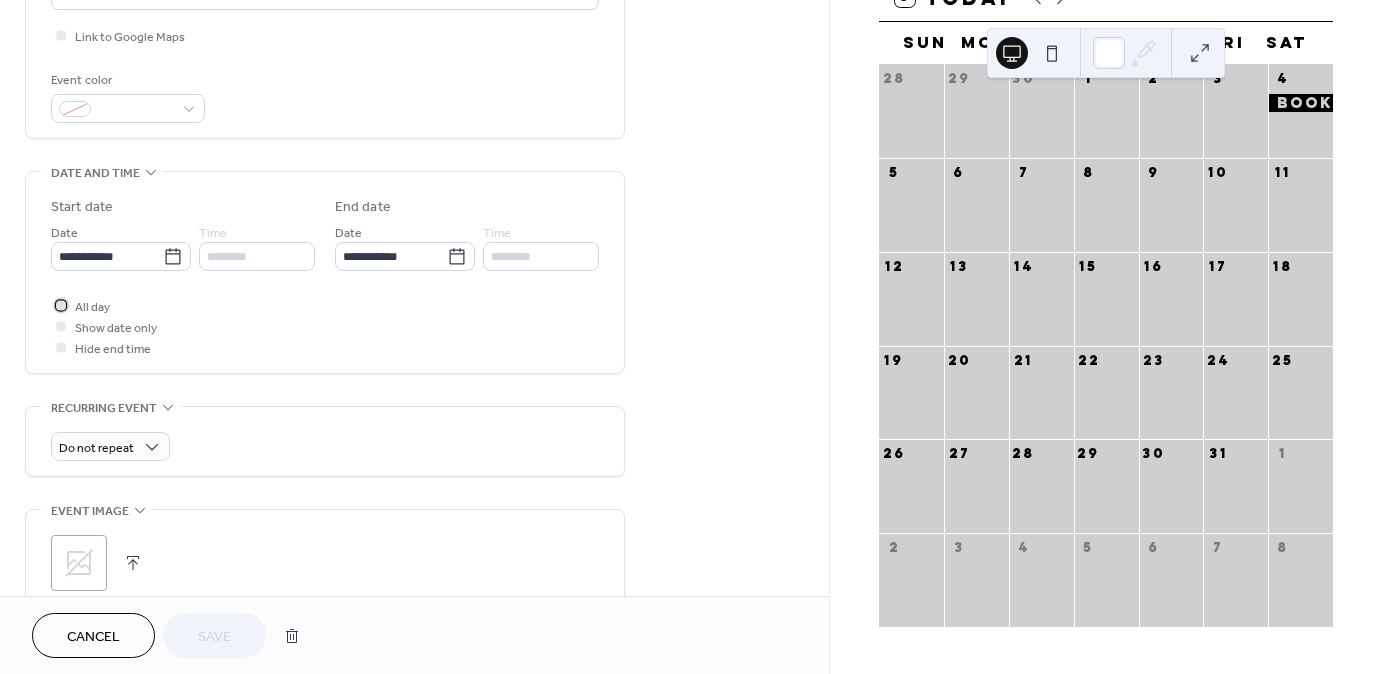 click at bounding box center (61, 305) 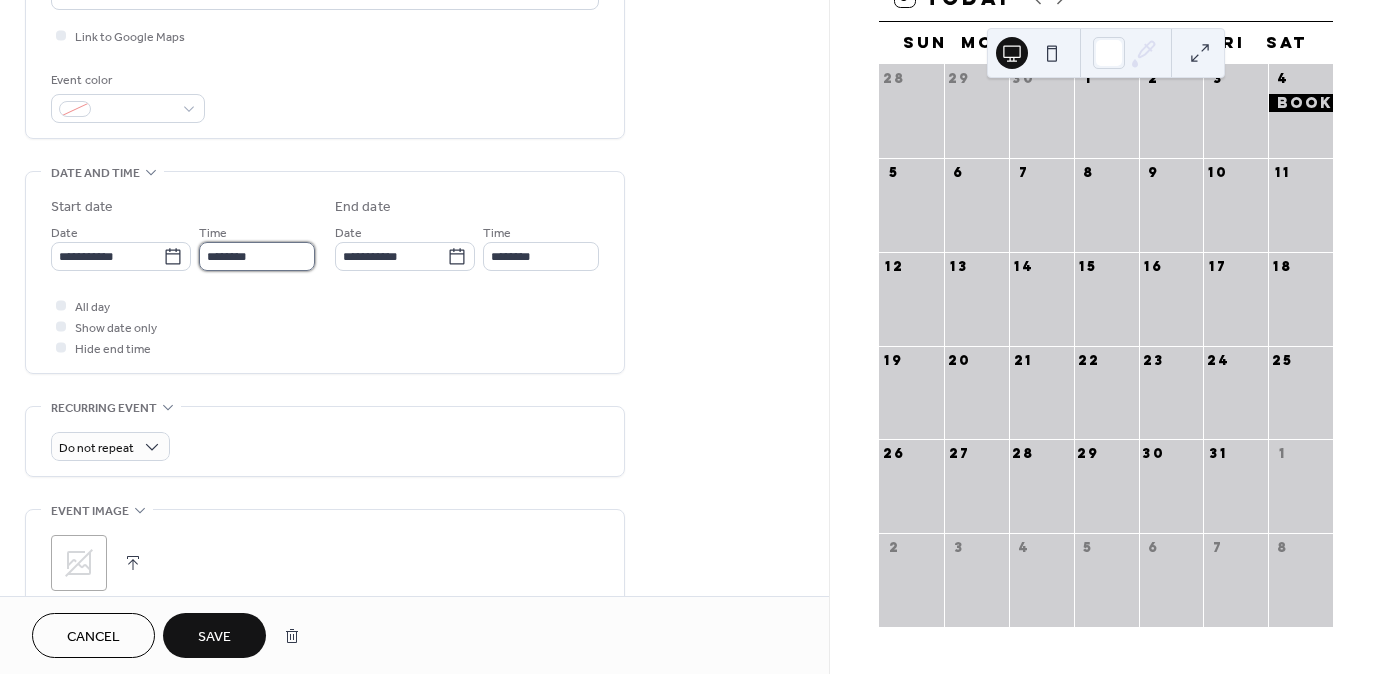 click on "********" at bounding box center [257, 256] 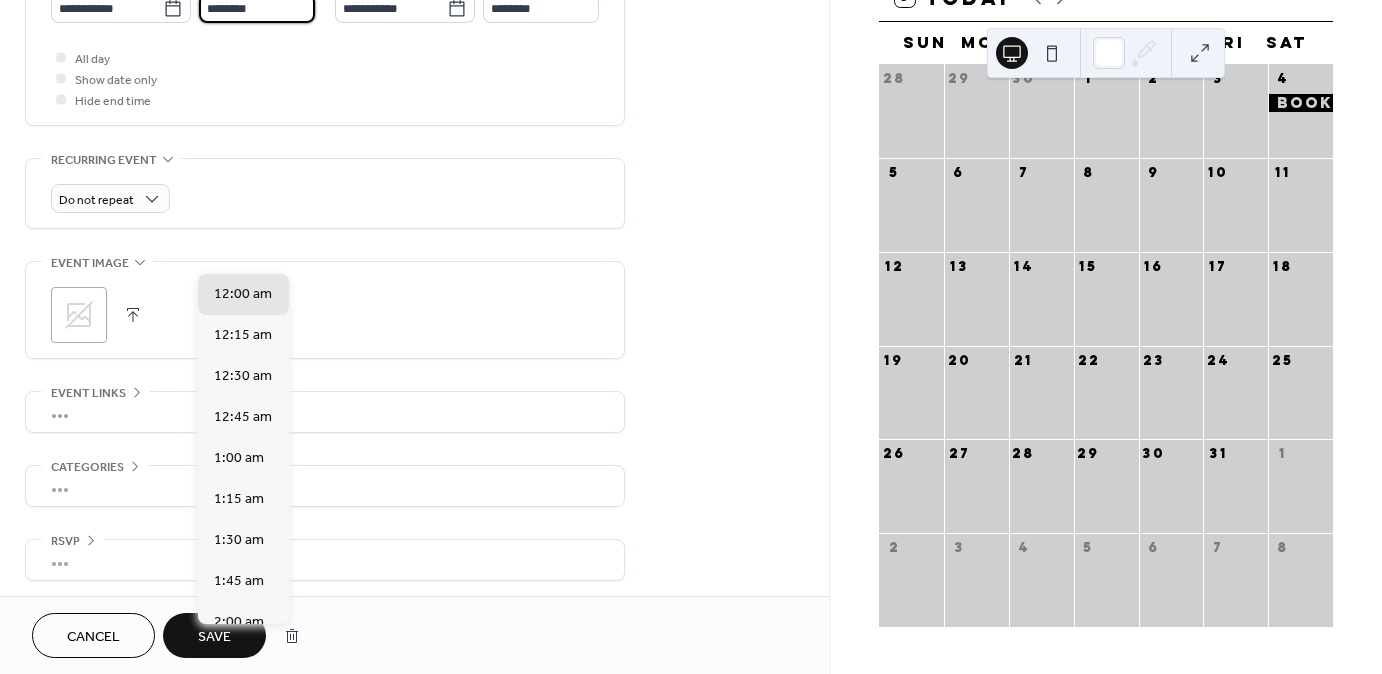 scroll, scrollTop: 731, scrollLeft: 0, axis: vertical 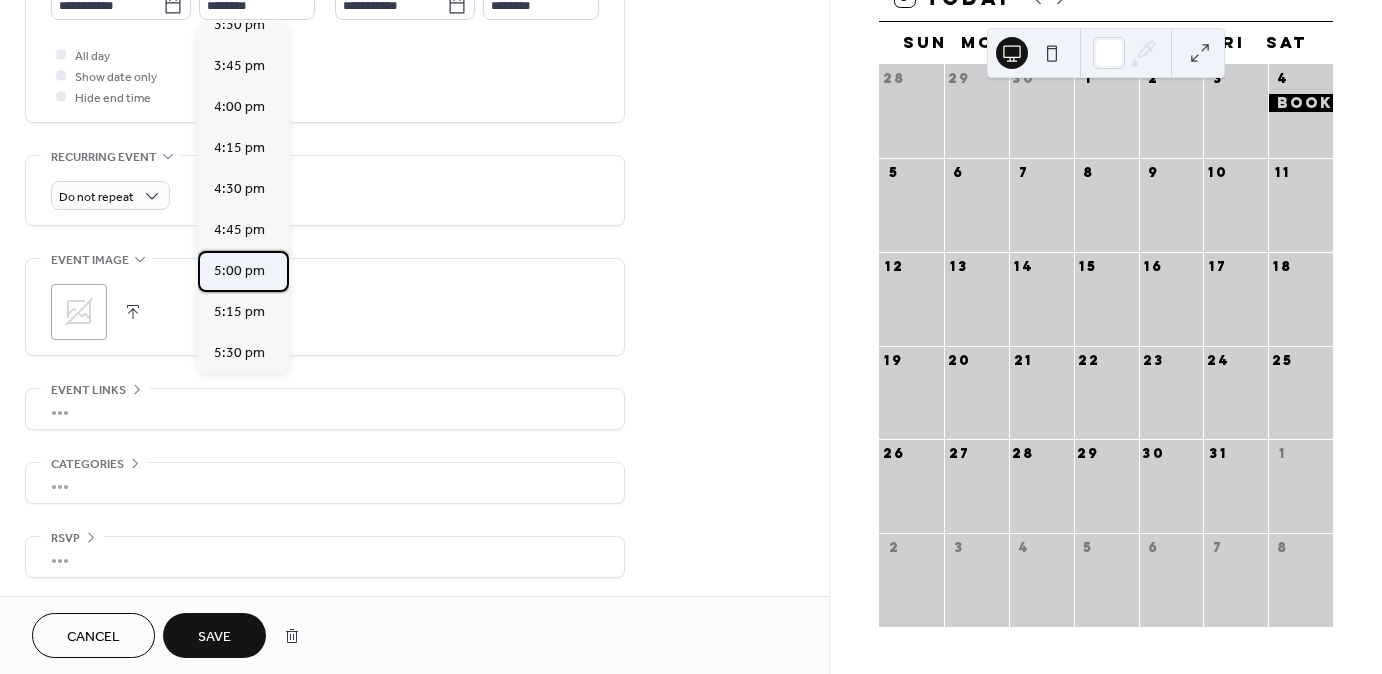 click on "5:00 pm" at bounding box center [239, 271] 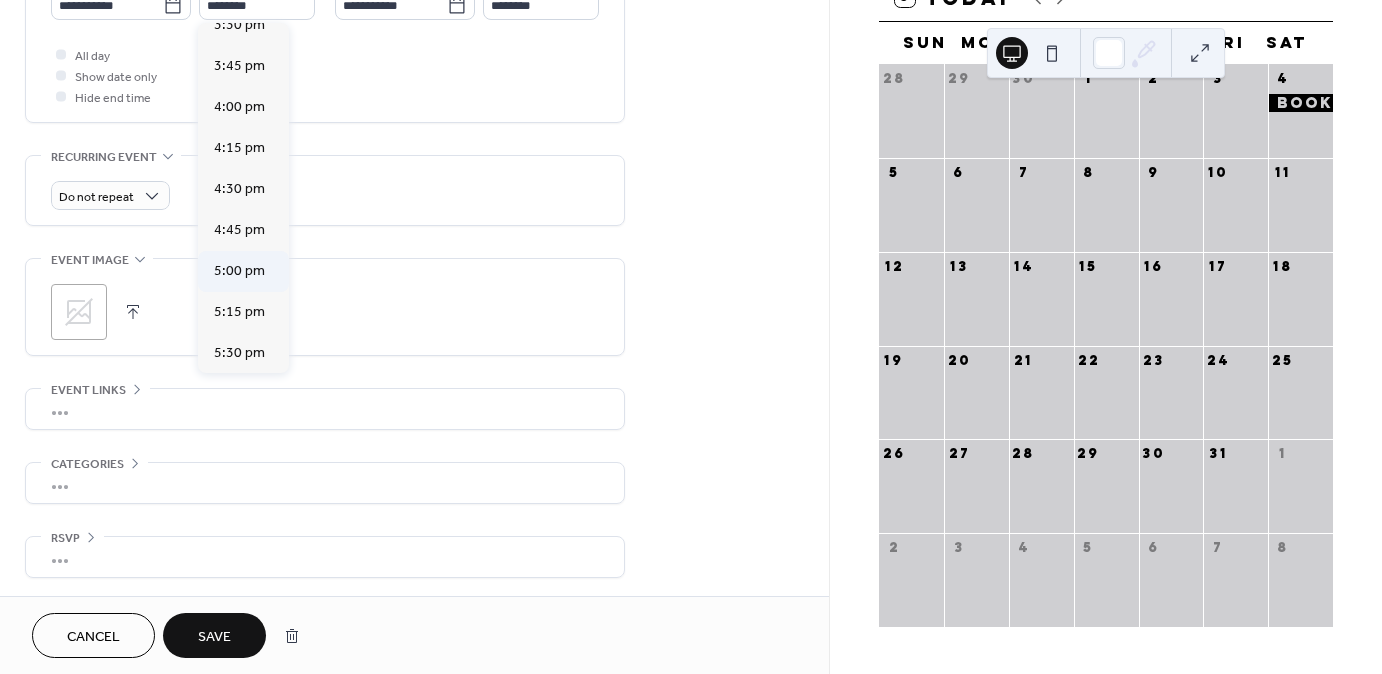 type on "*******" 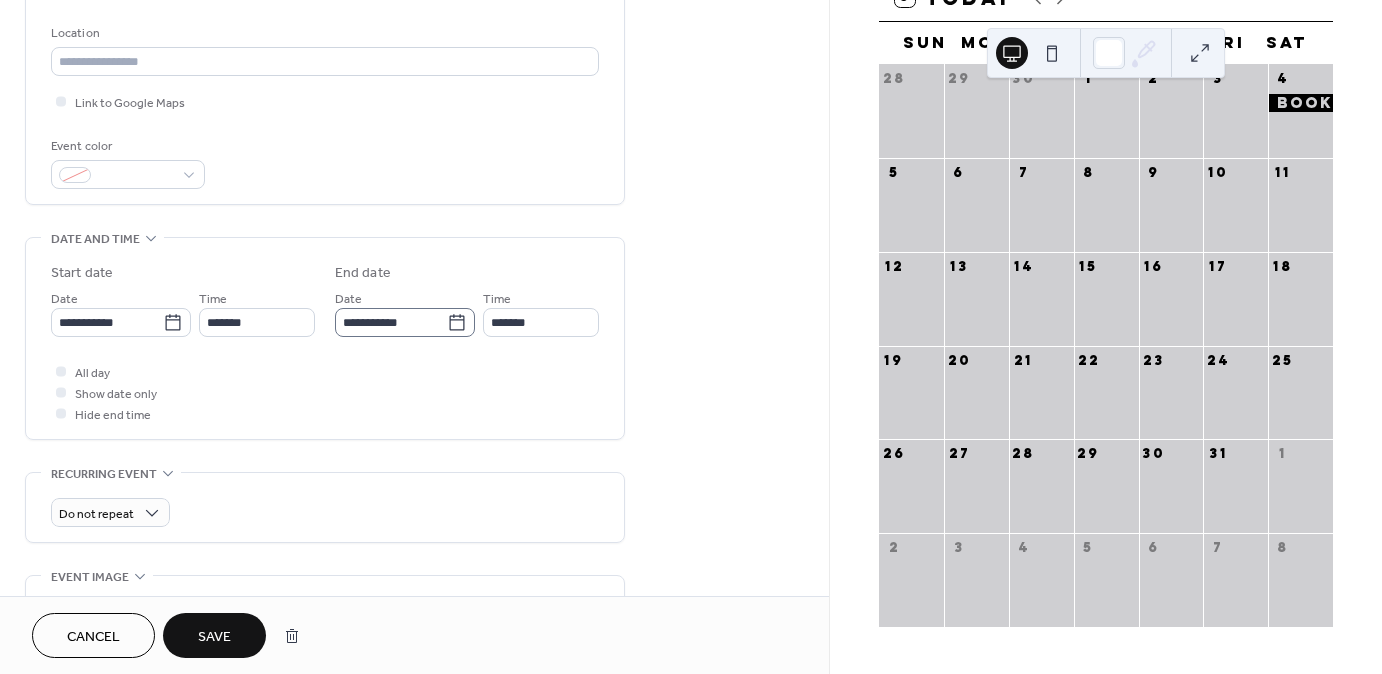 scroll, scrollTop: 411, scrollLeft: 0, axis: vertical 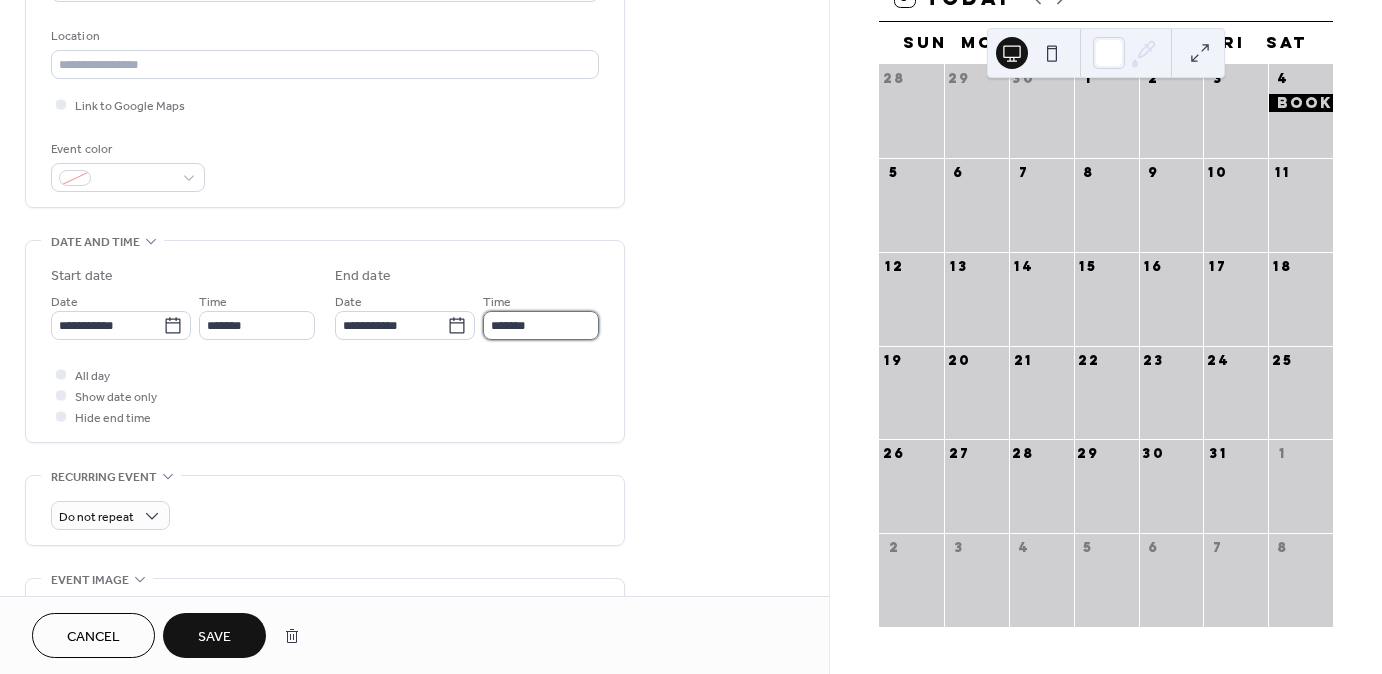 click on "*******" at bounding box center [541, 325] 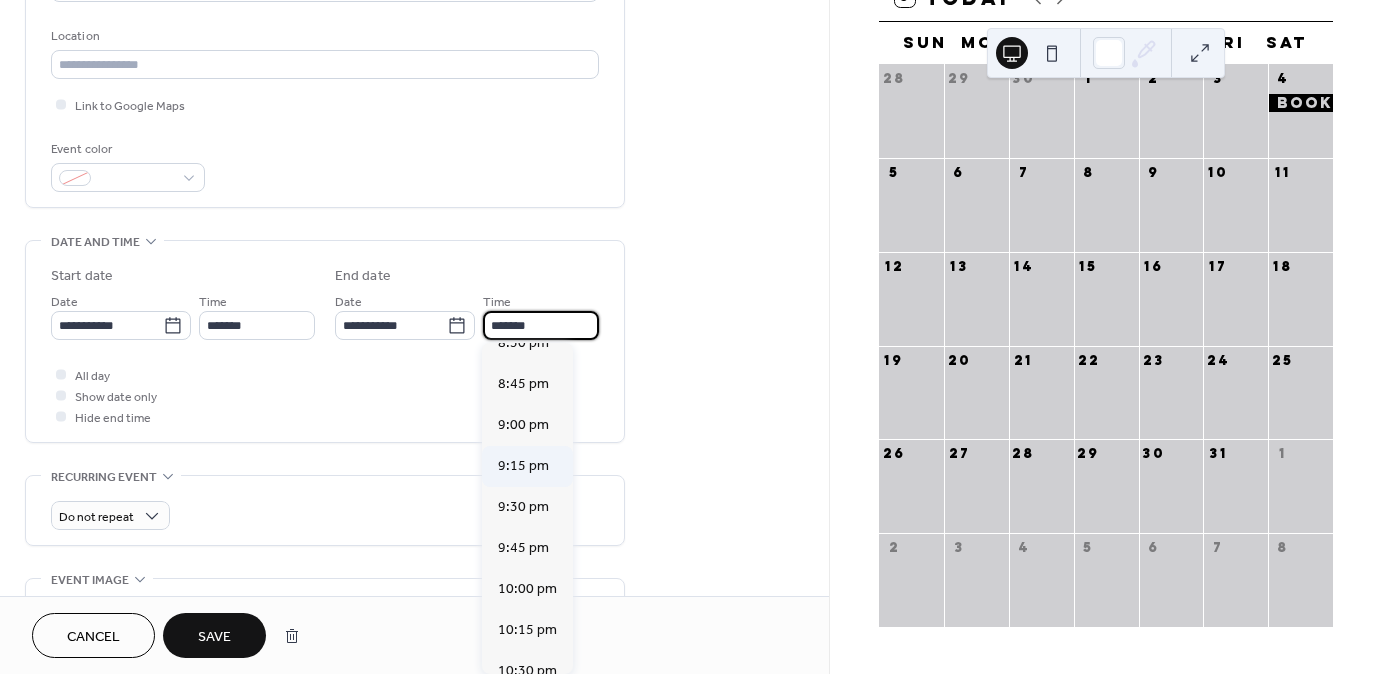 scroll, scrollTop: 536, scrollLeft: 0, axis: vertical 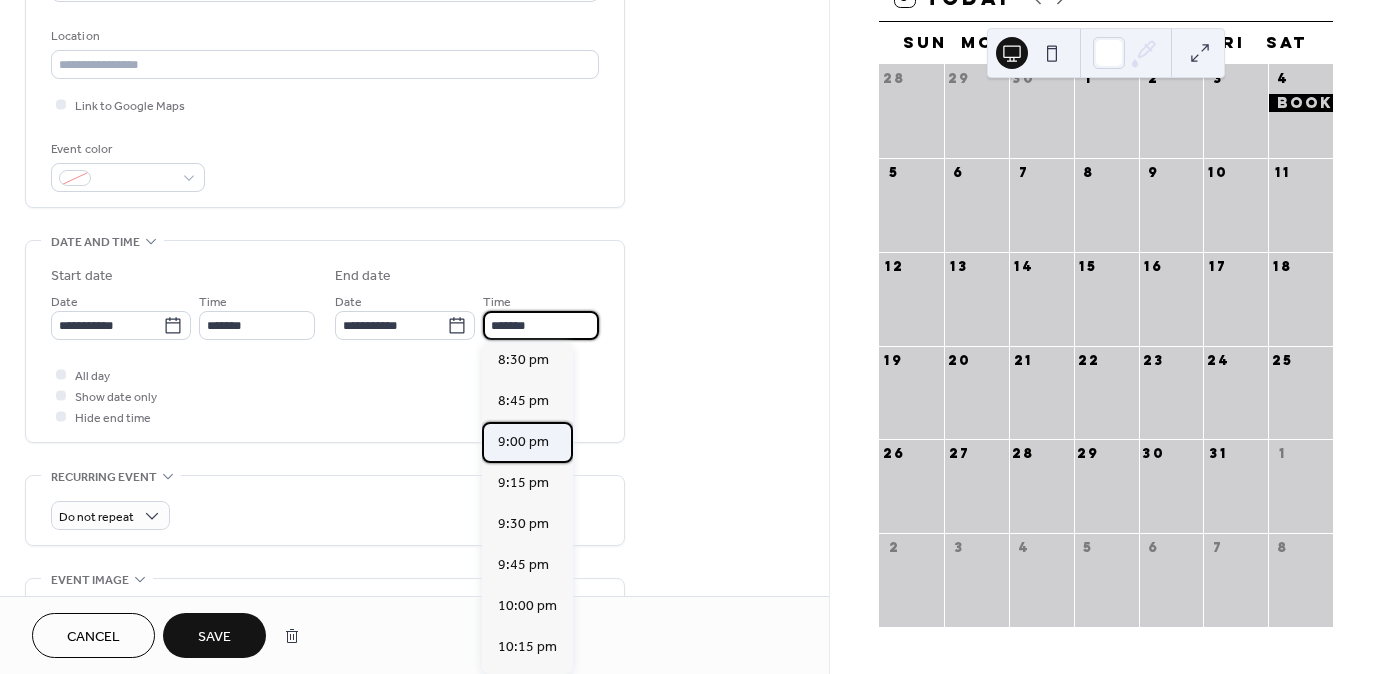 click on "9:00 pm" at bounding box center [523, 442] 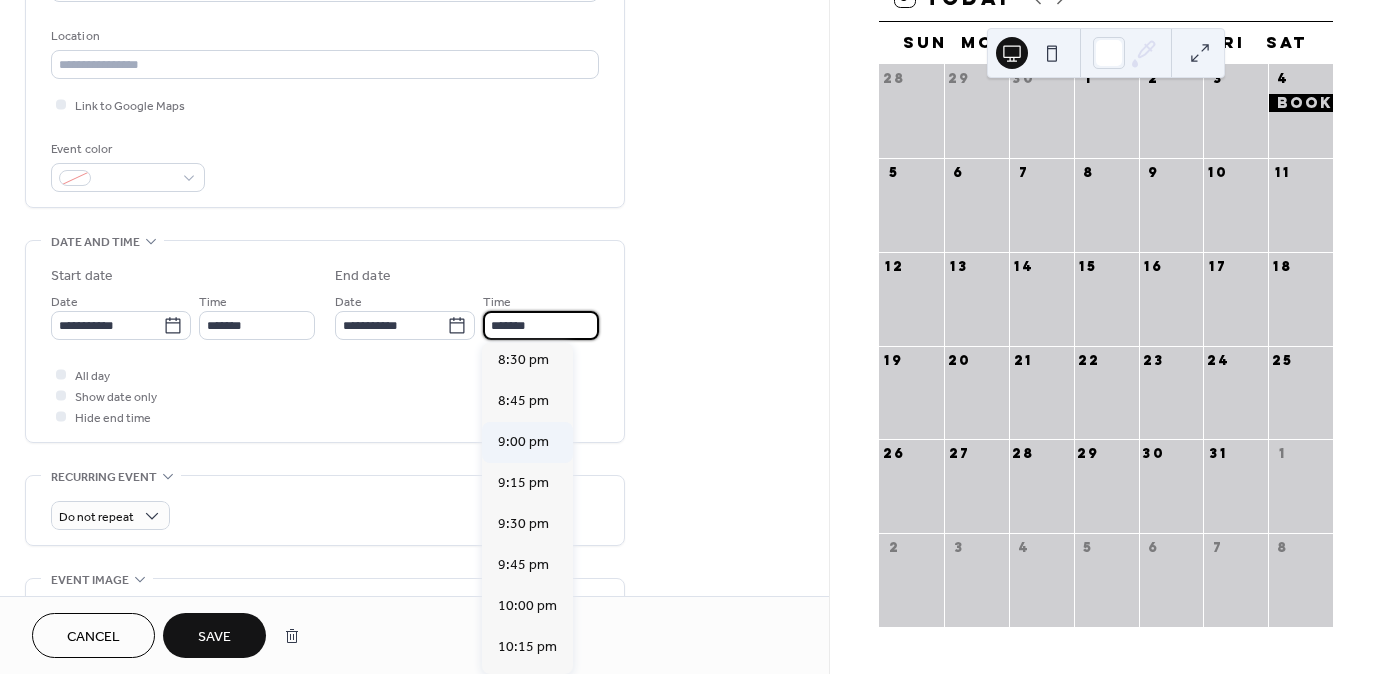 type on "*******" 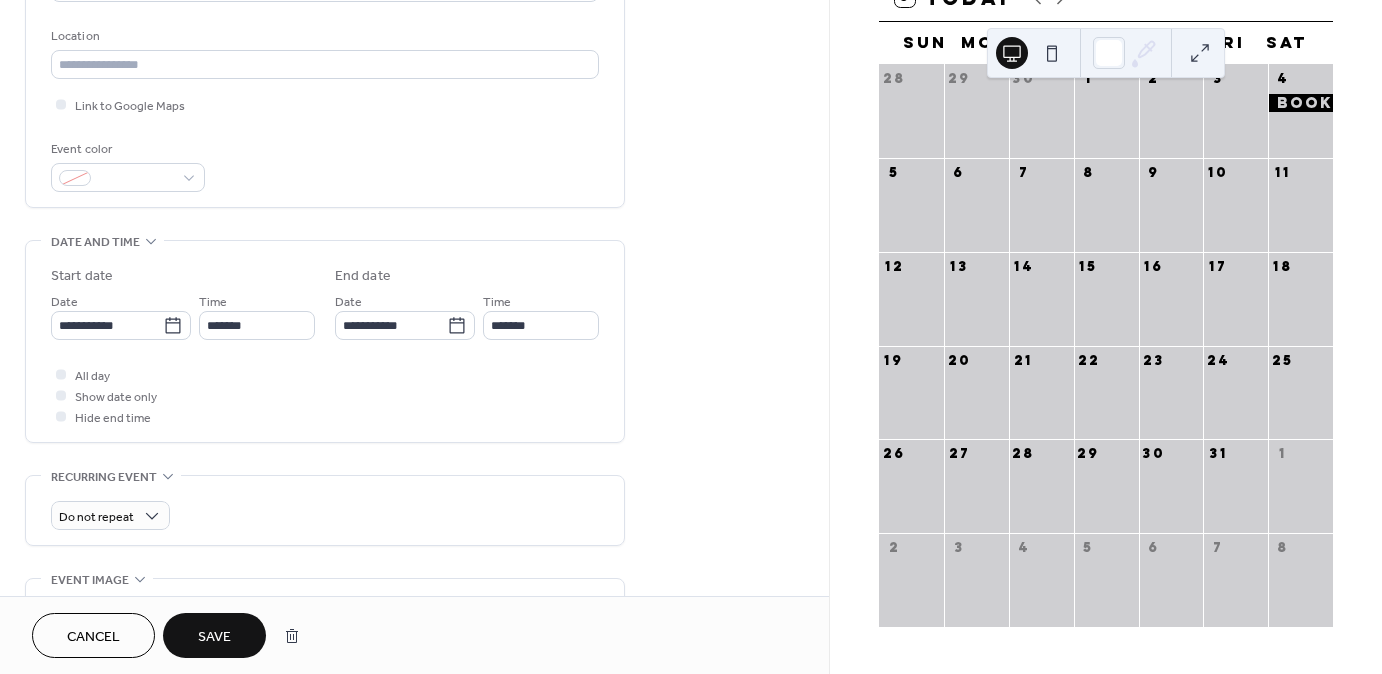 click on "**********" at bounding box center [414, 309] 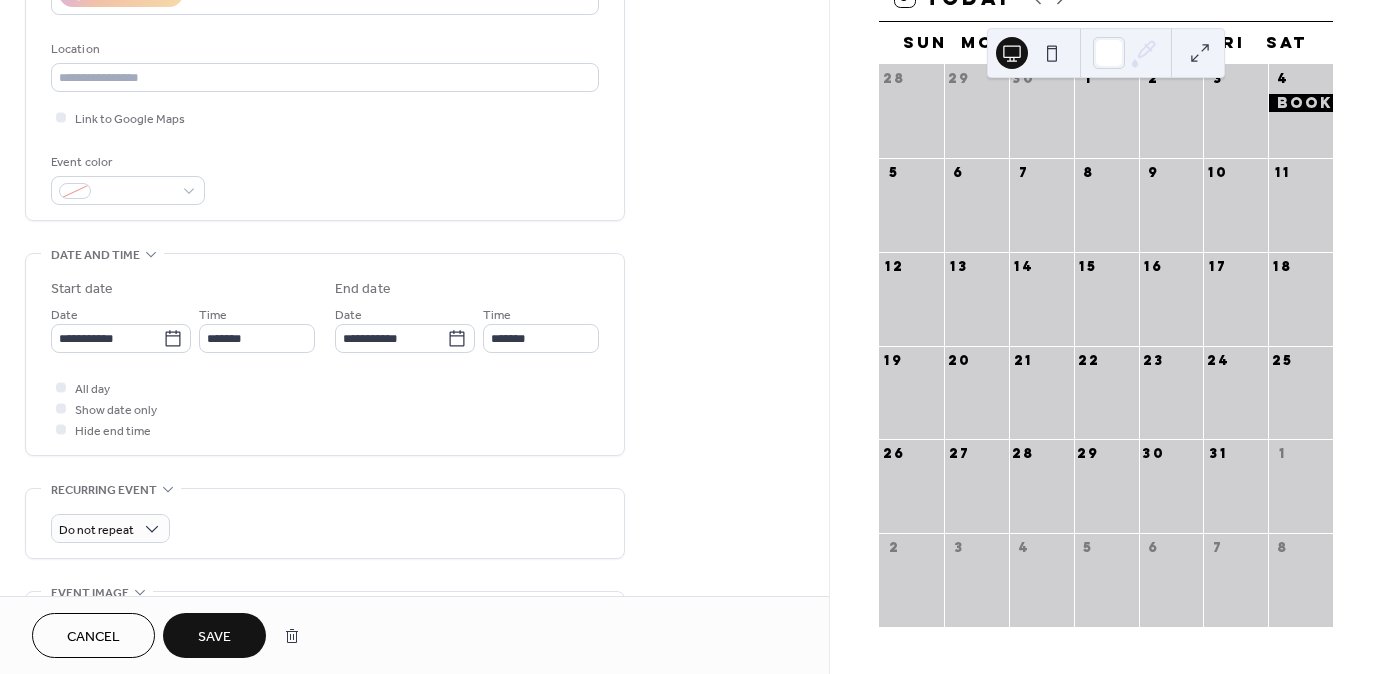 scroll, scrollTop: 400, scrollLeft: 0, axis: vertical 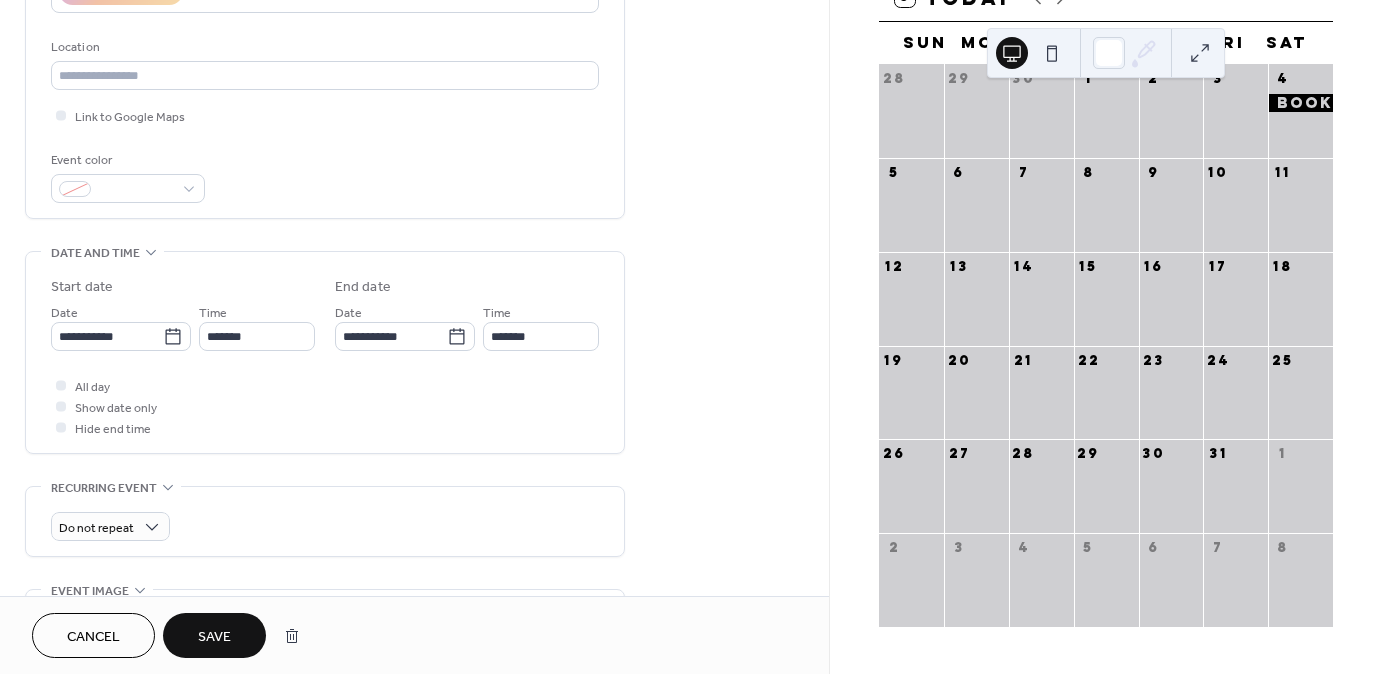 click on "Save" at bounding box center (214, 637) 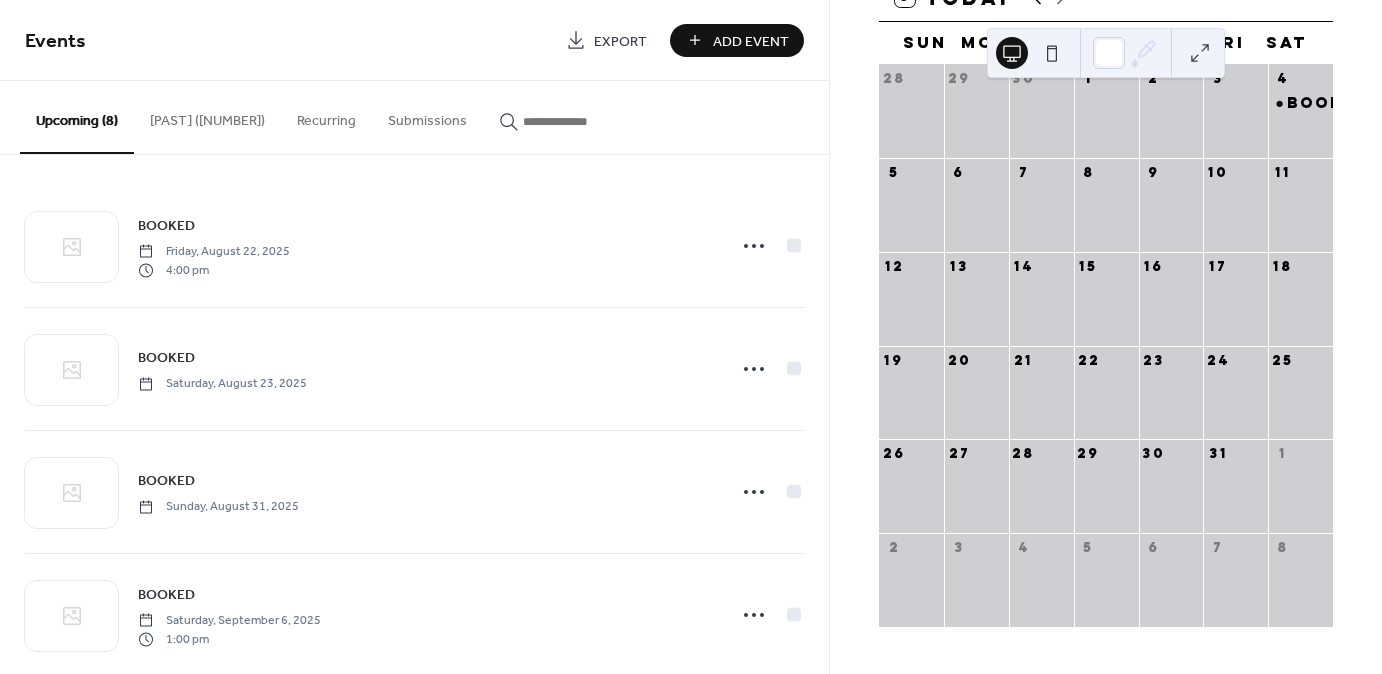 click 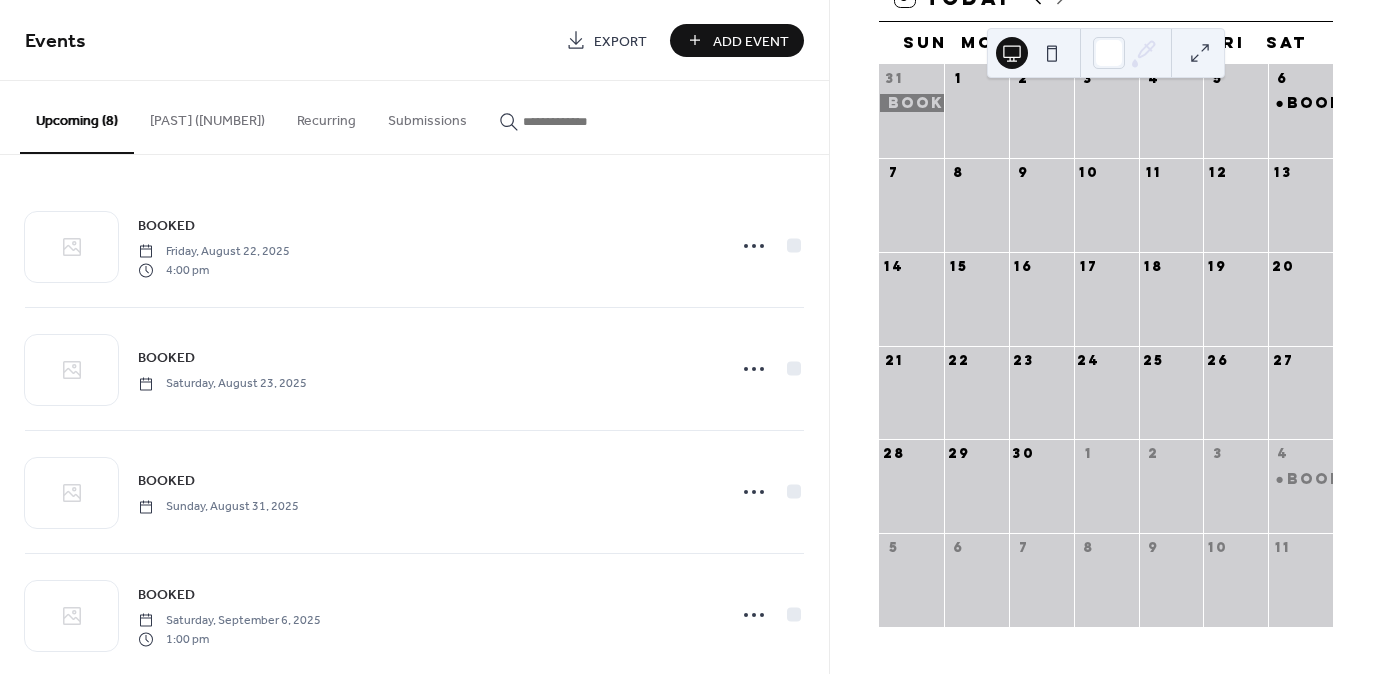 click 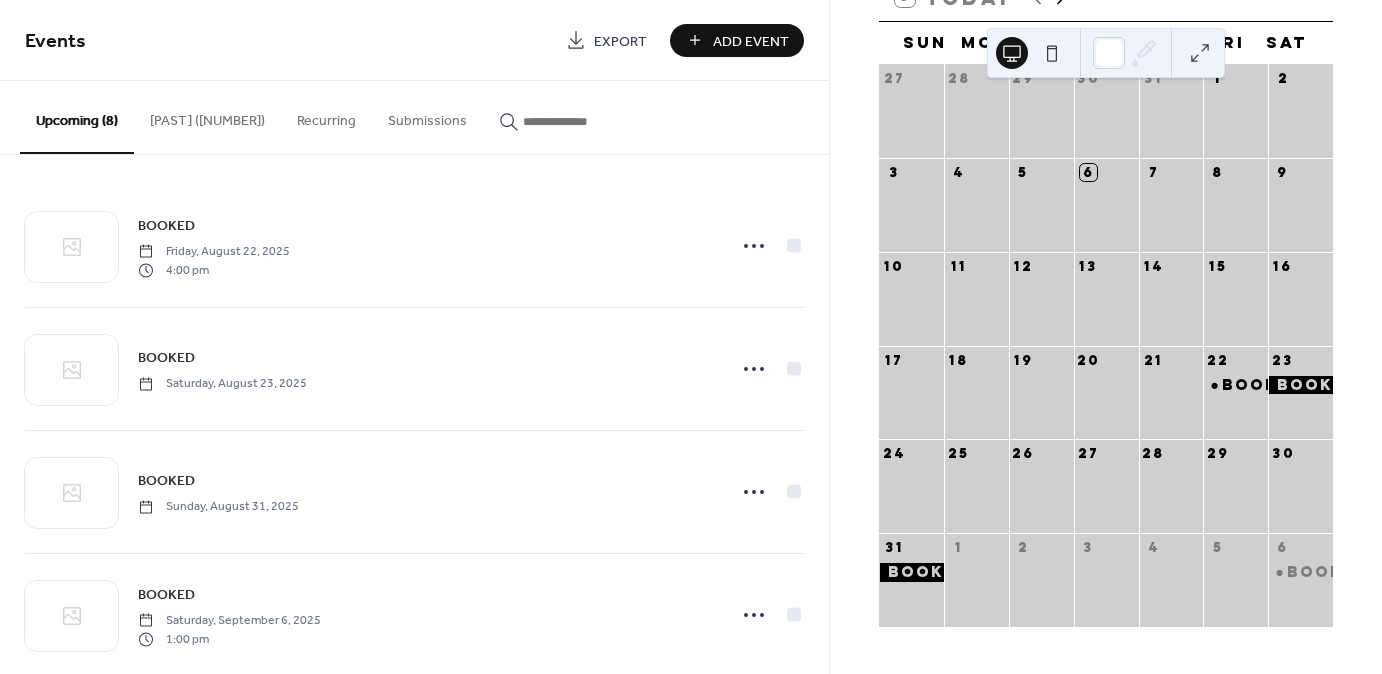 click 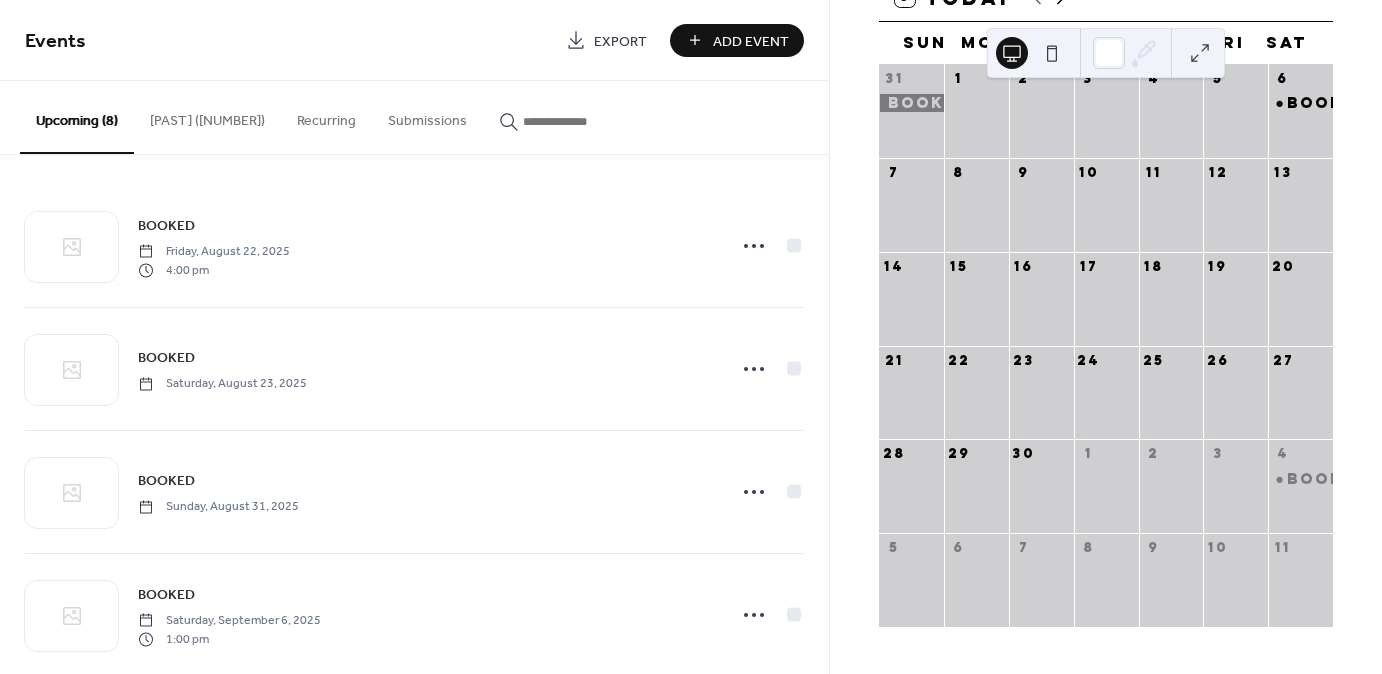 click 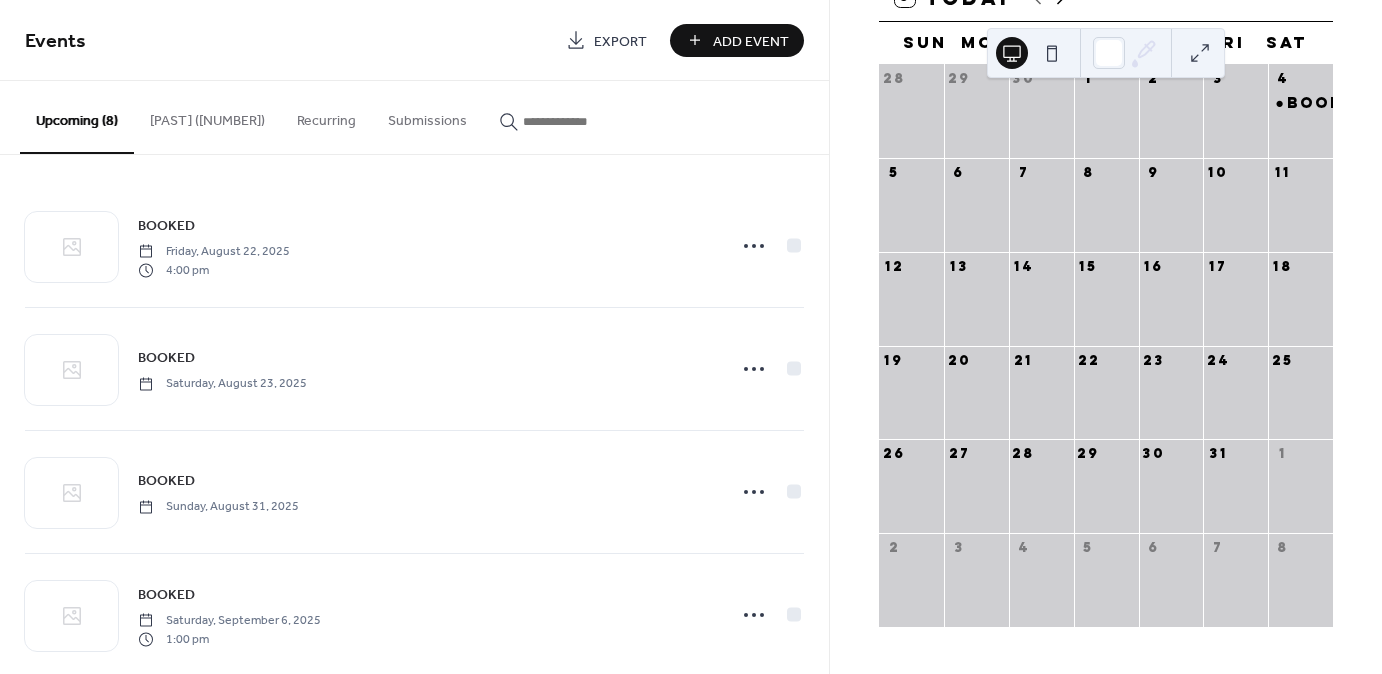 click 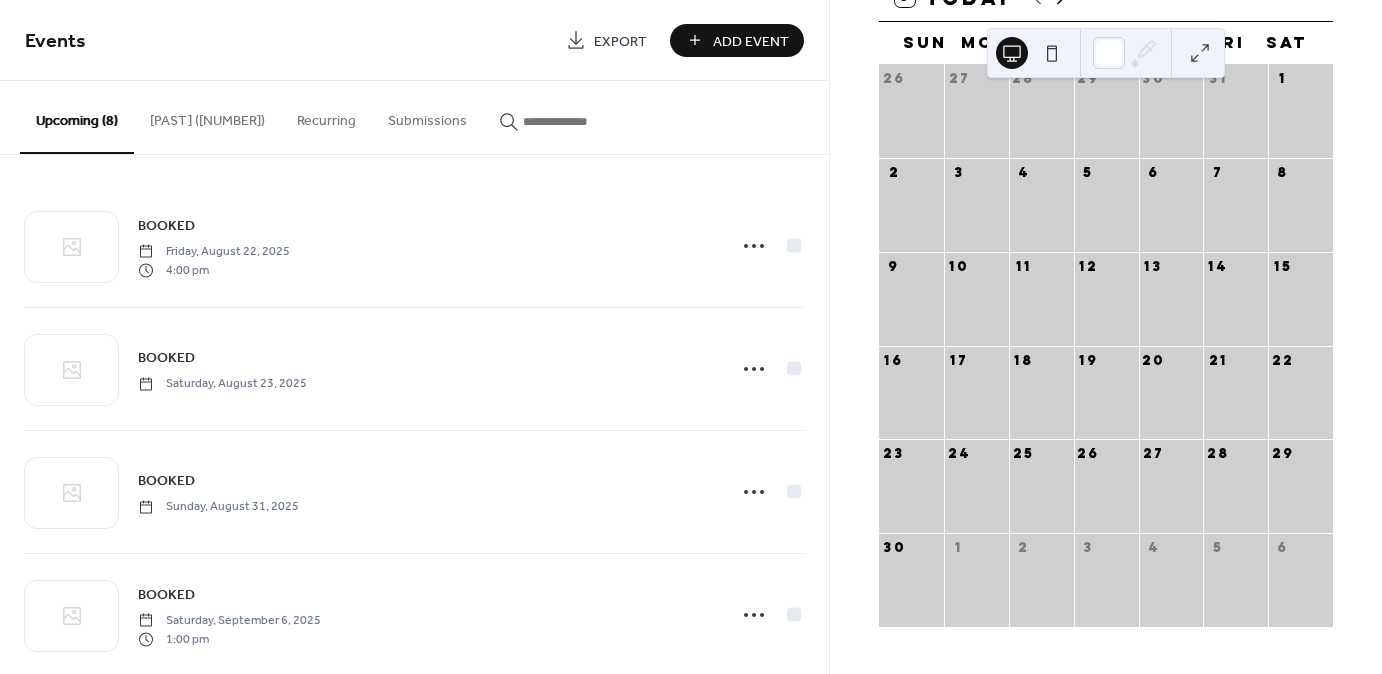 click 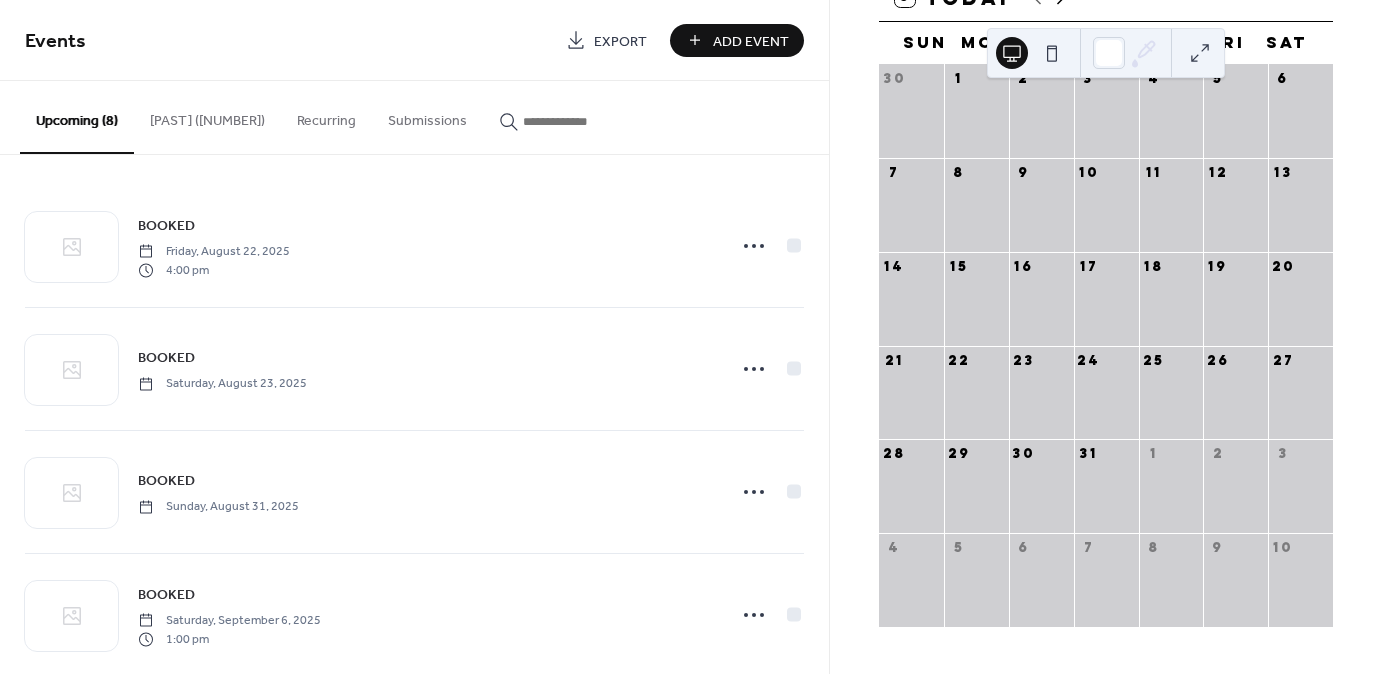 click 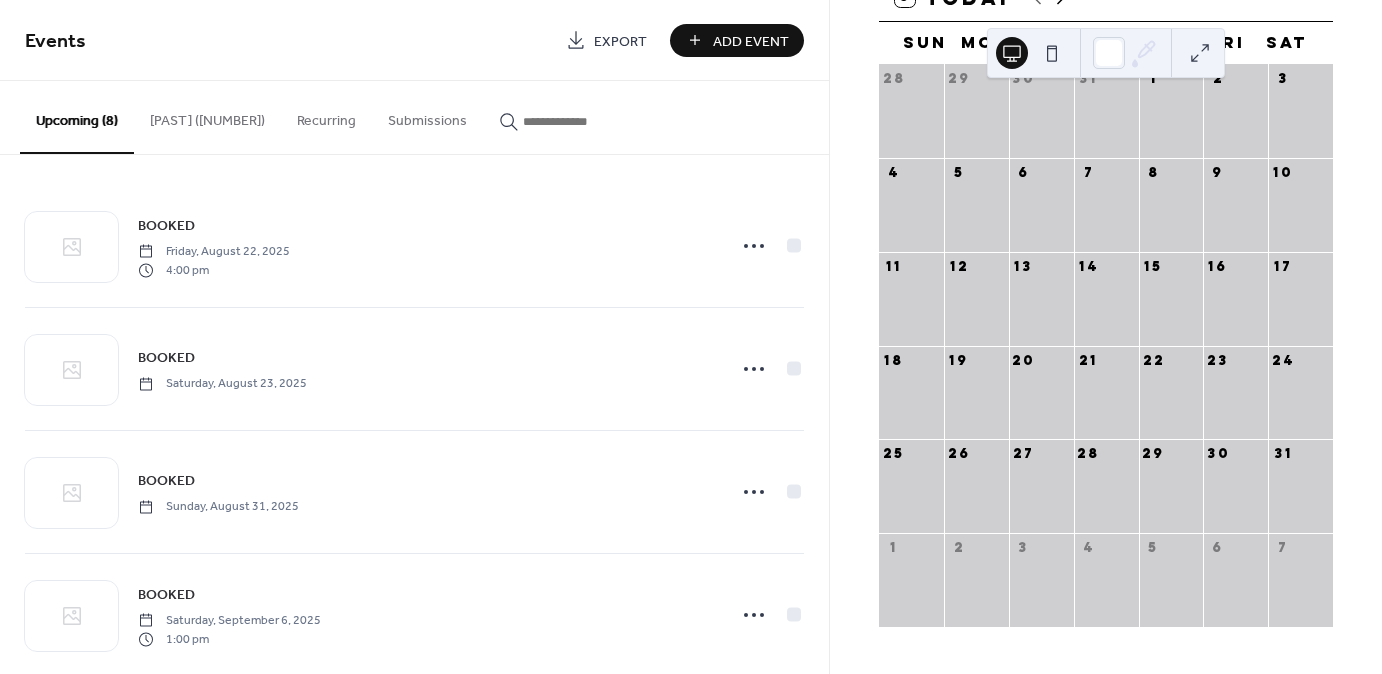 click 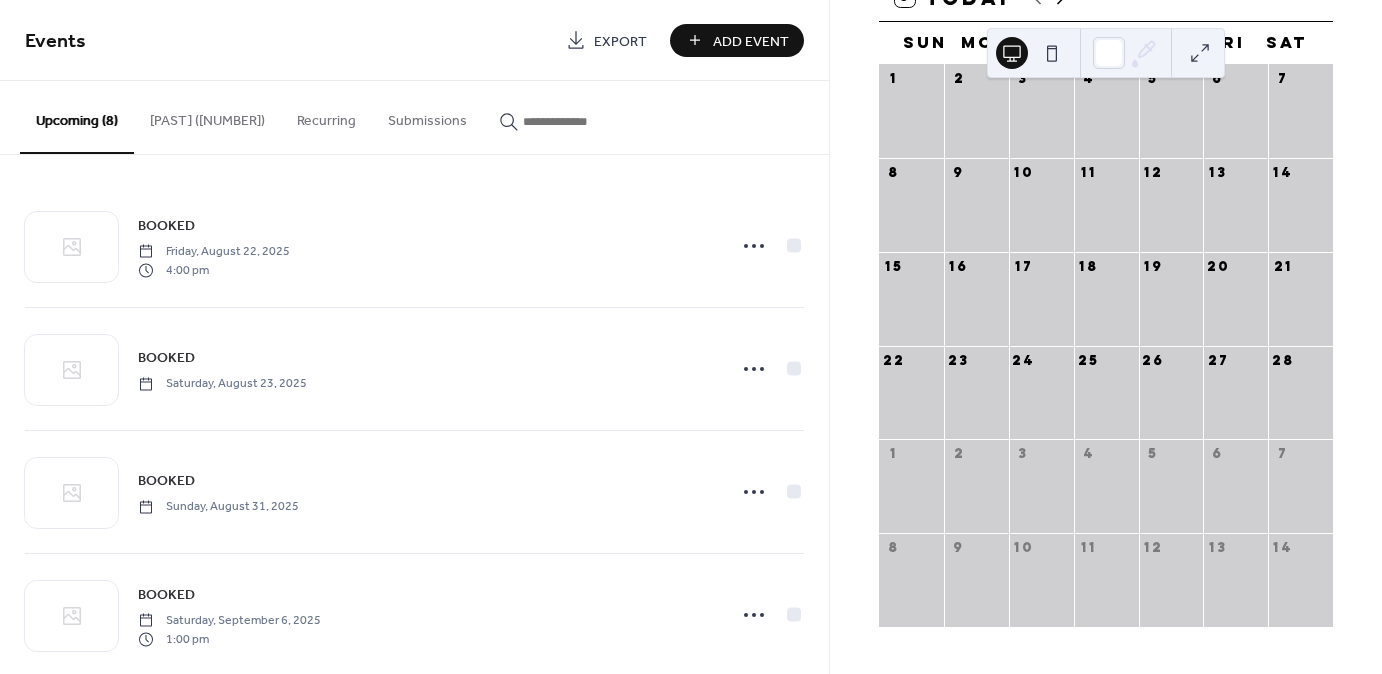 click 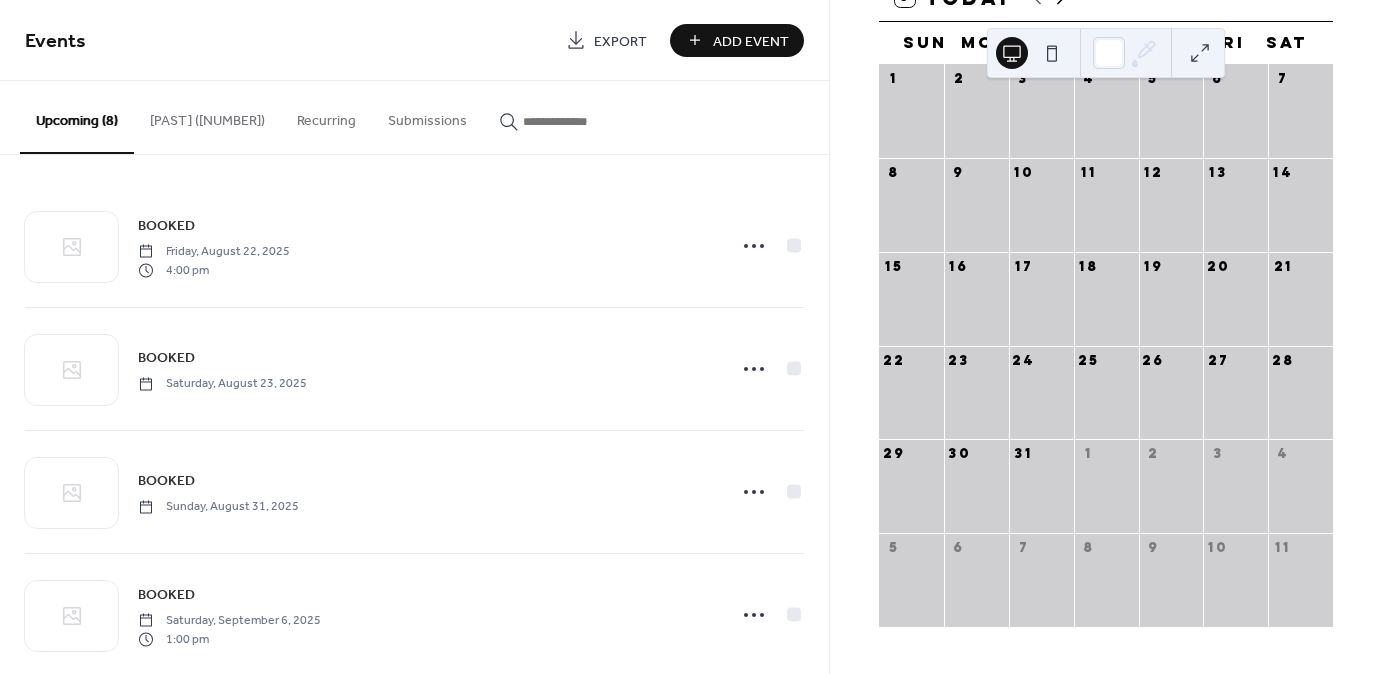 click 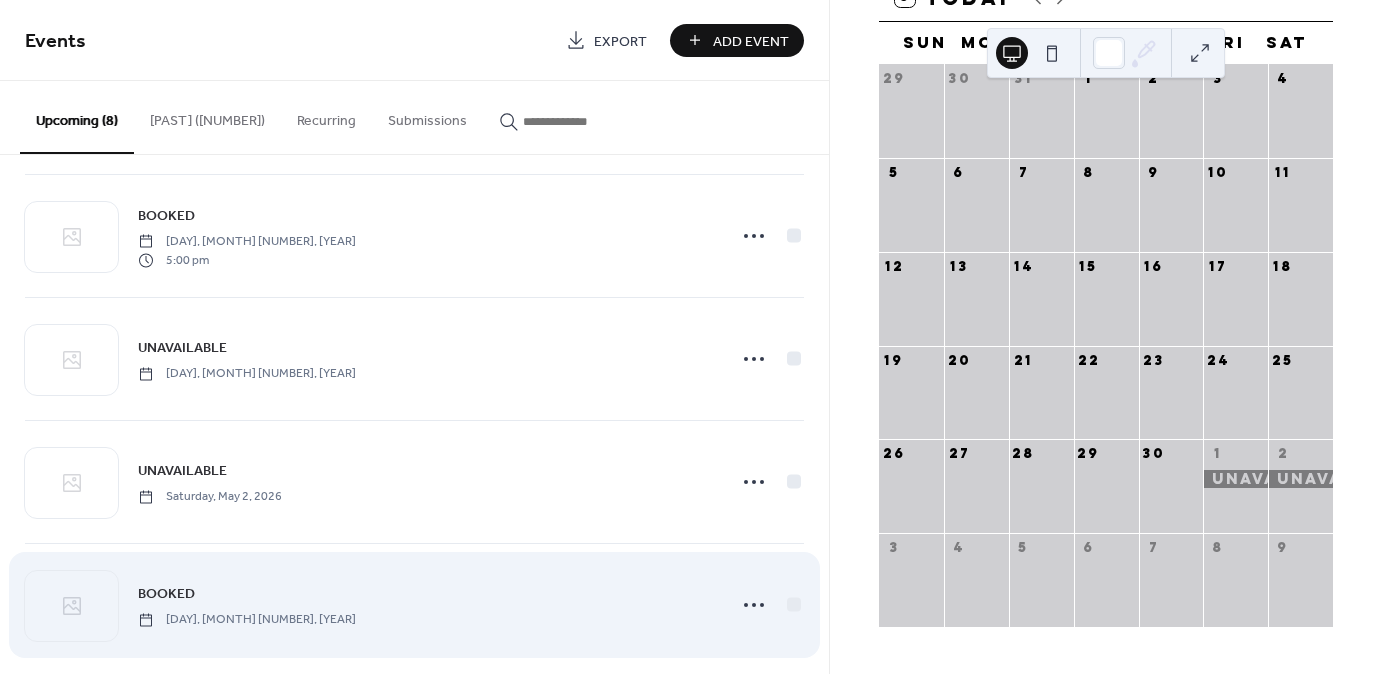 scroll, scrollTop: 522, scrollLeft: 0, axis: vertical 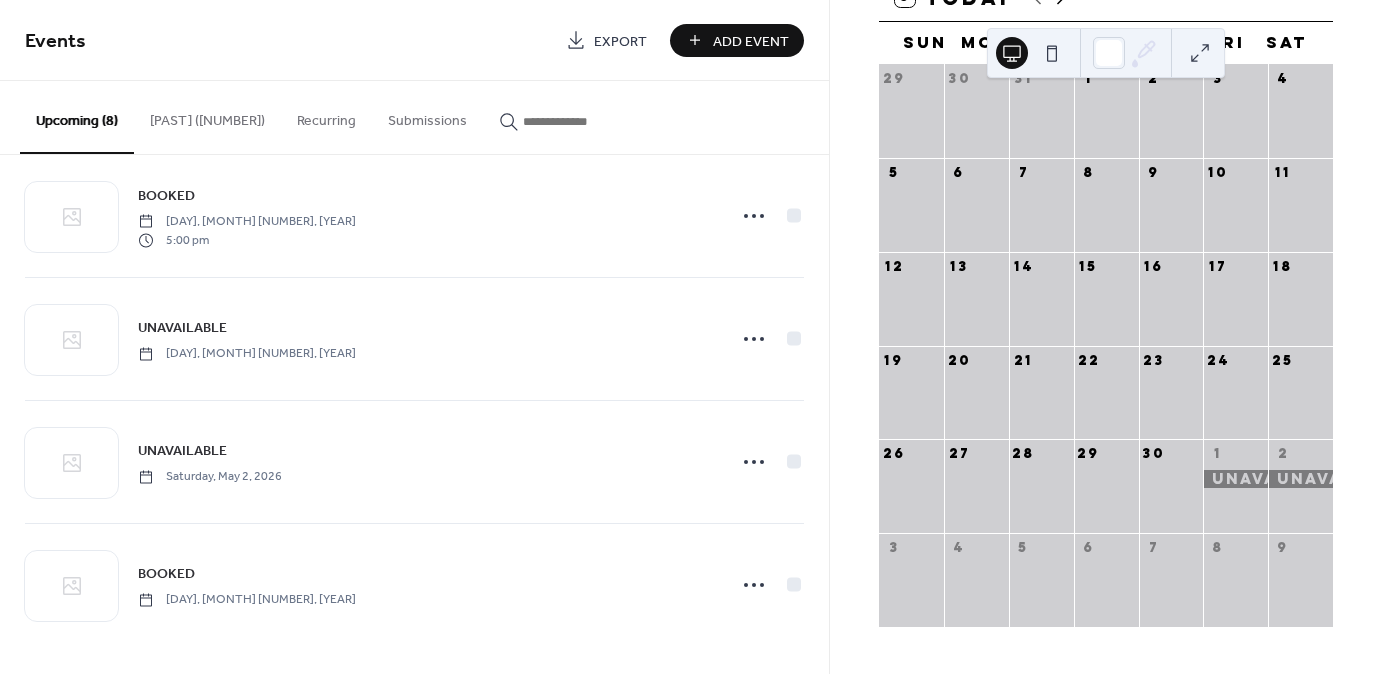 click 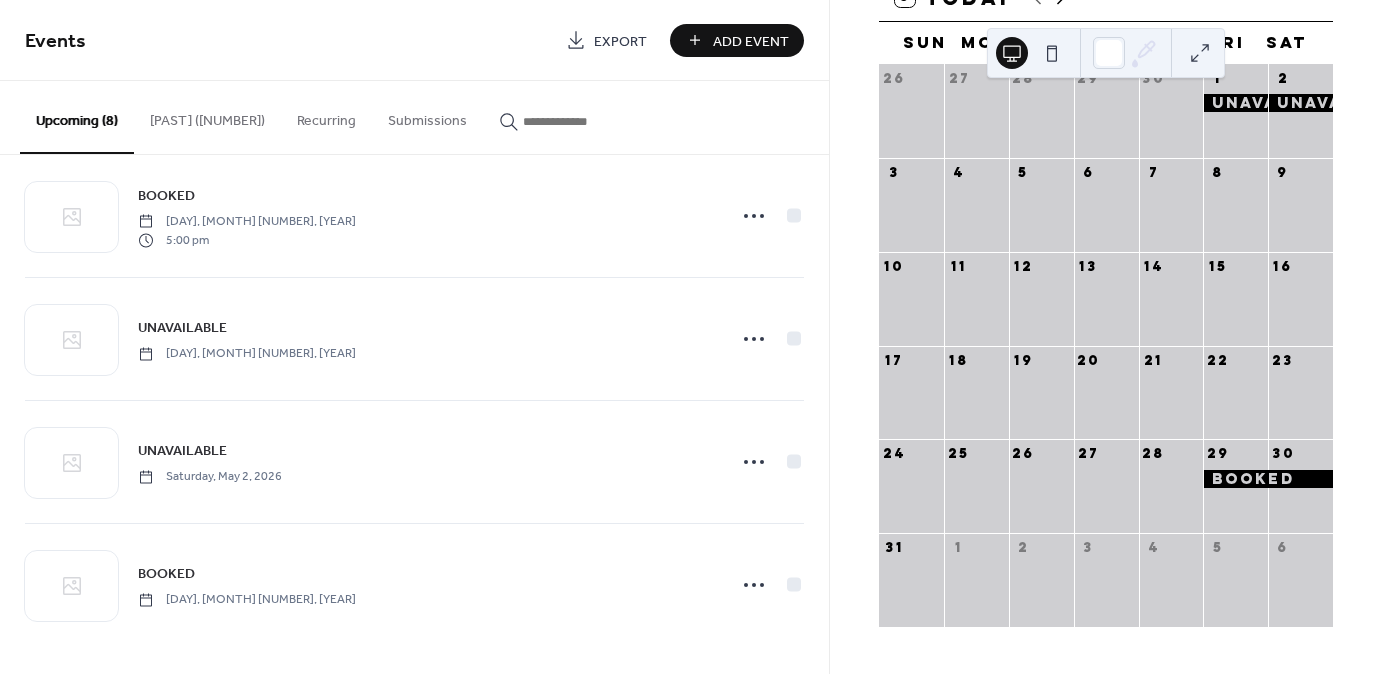 click 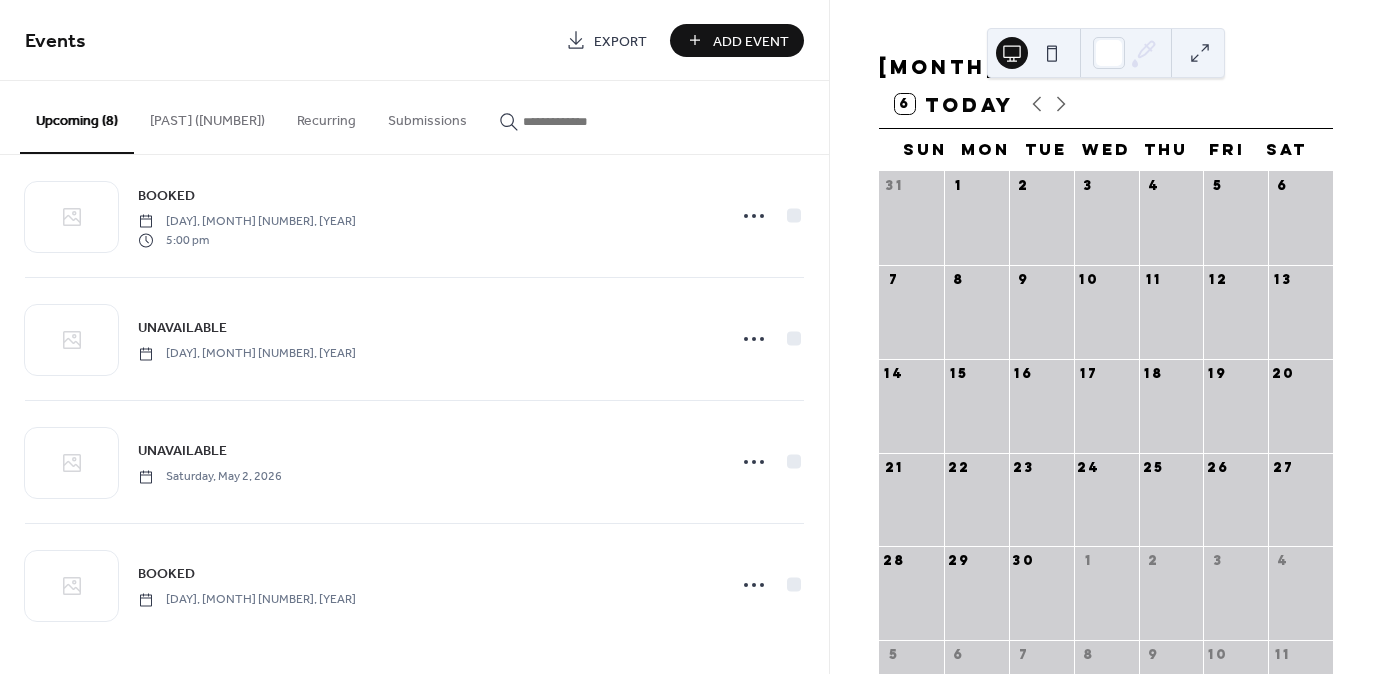 scroll, scrollTop: 0, scrollLeft: 0, axis: both 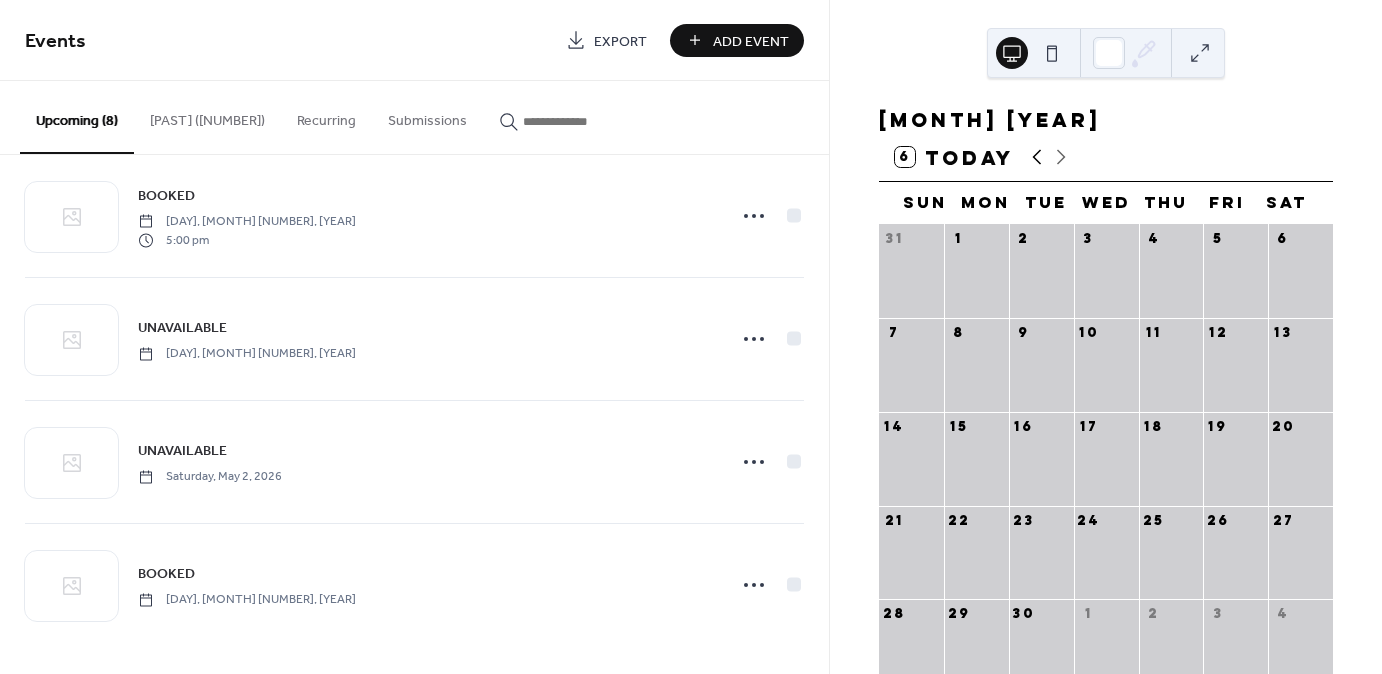 click 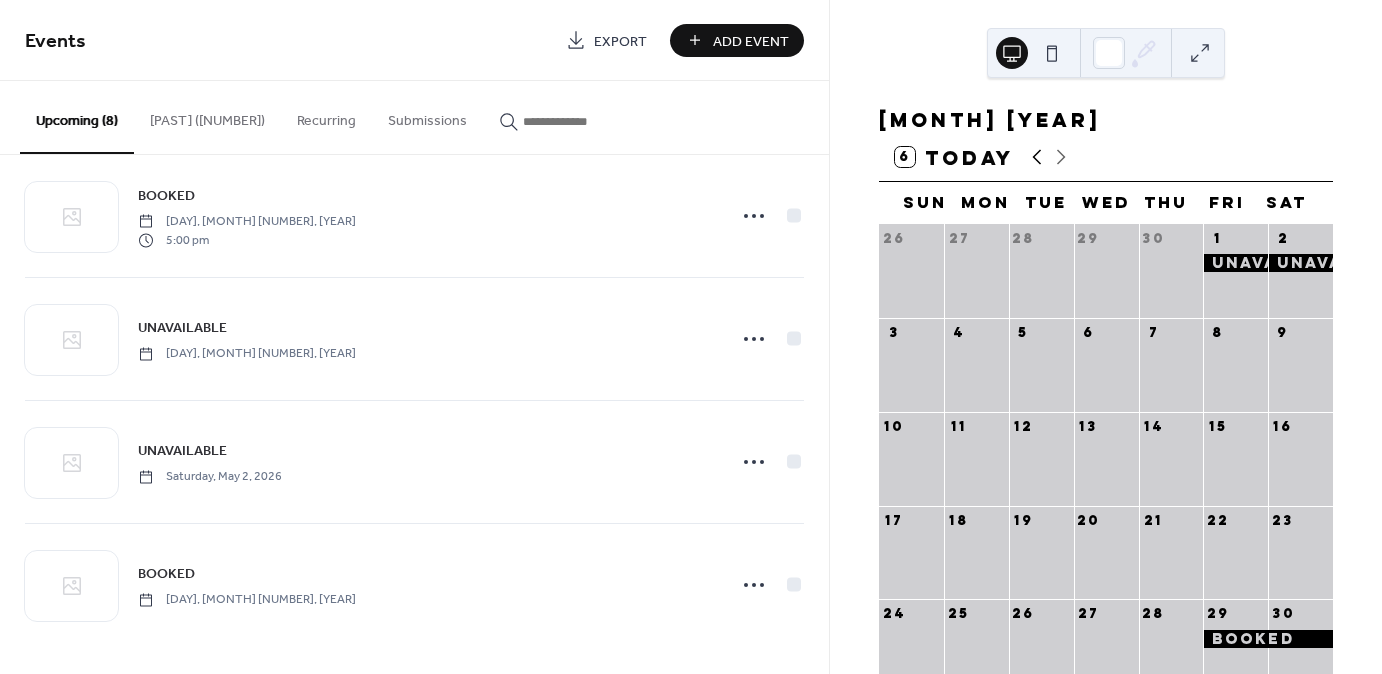 click 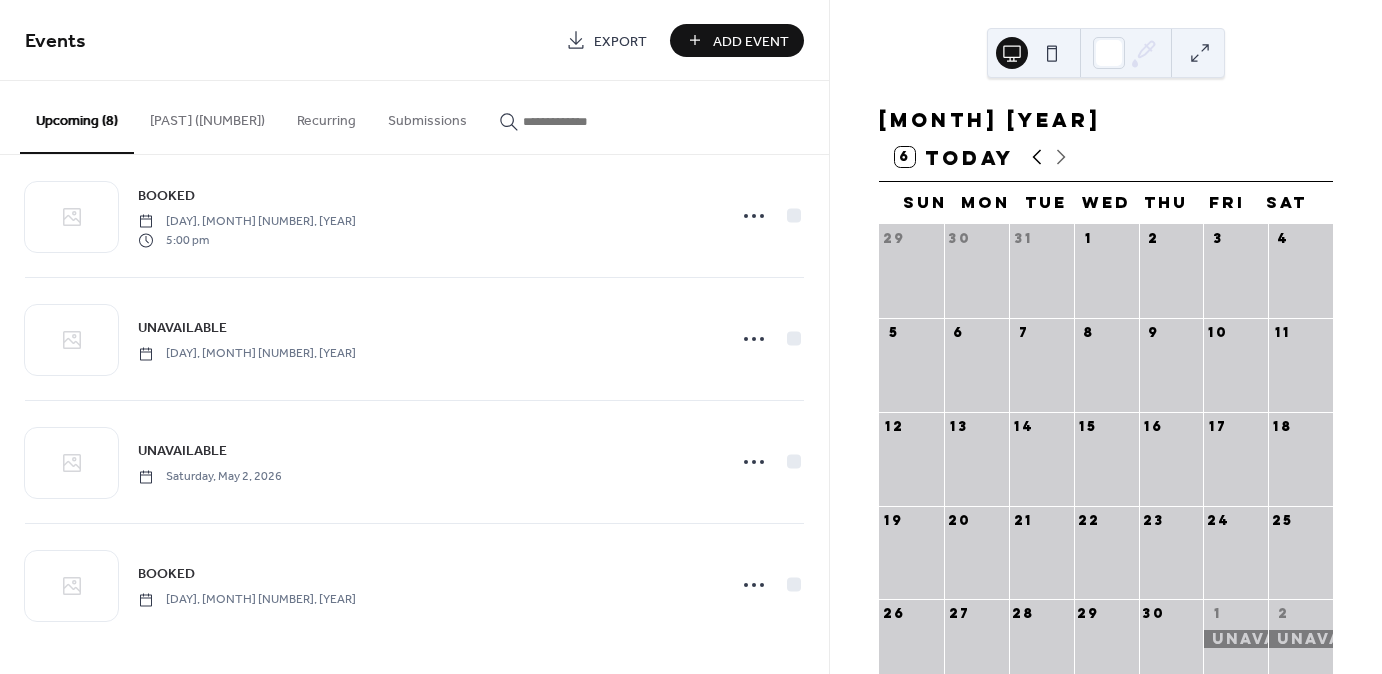 click 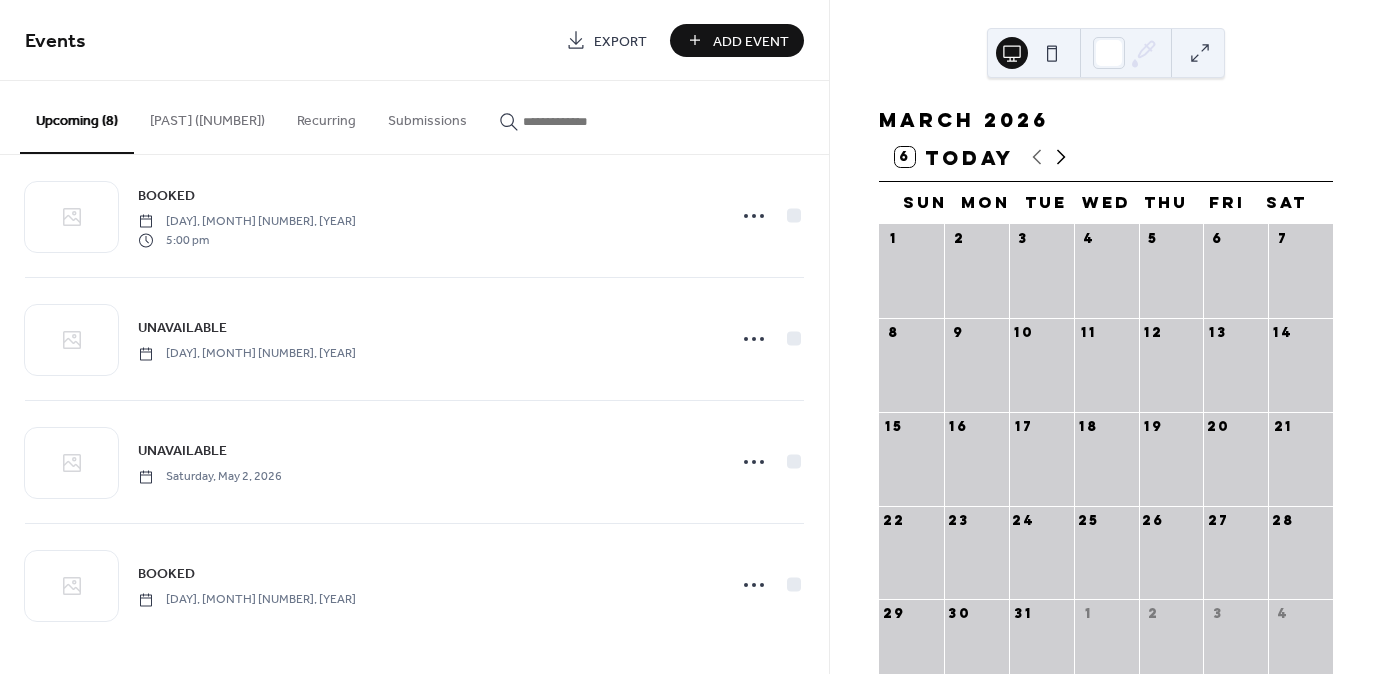 click 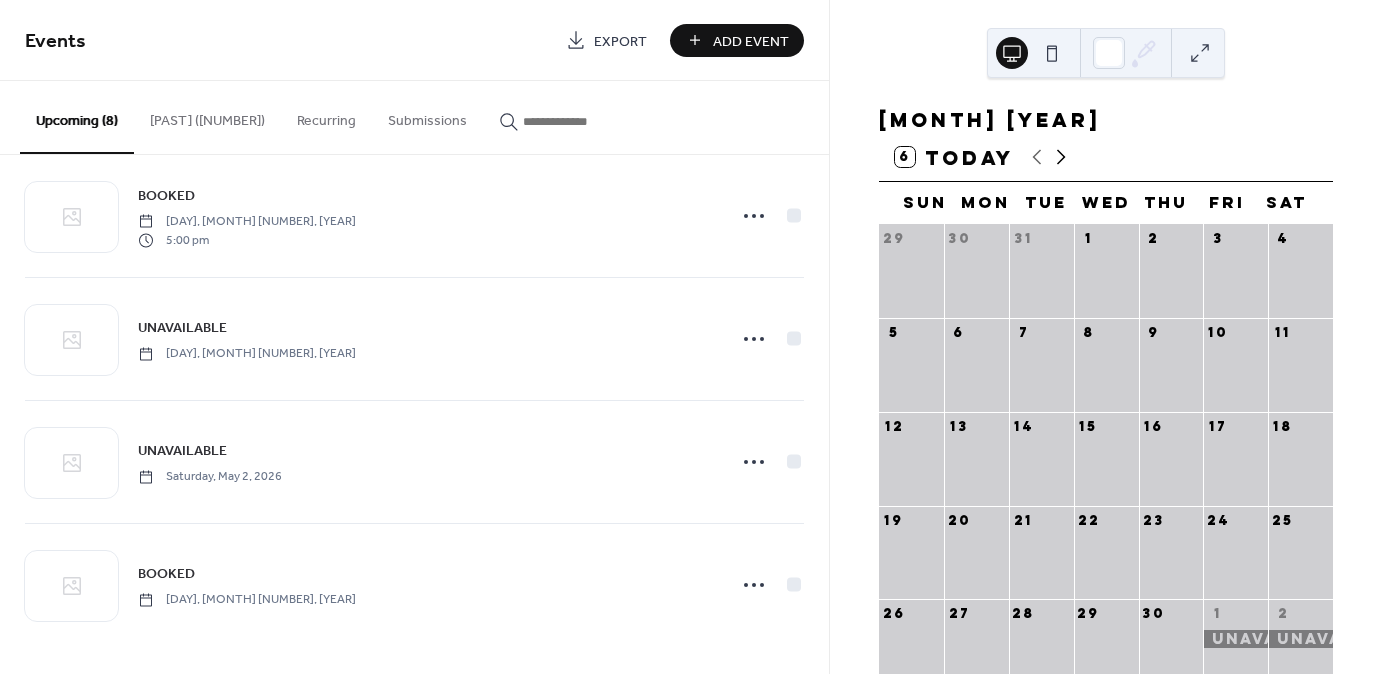 click 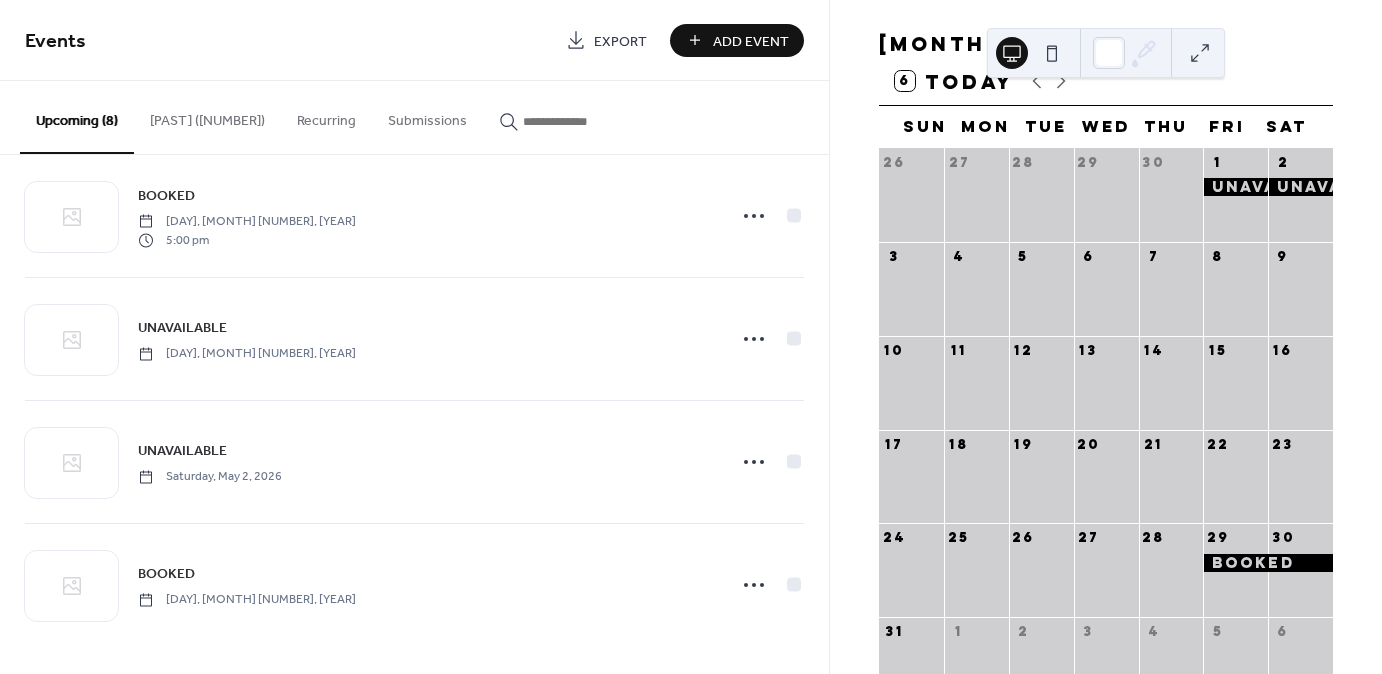 scroll, scrollTop: 80, scrollLeft: 0, axis: vertical 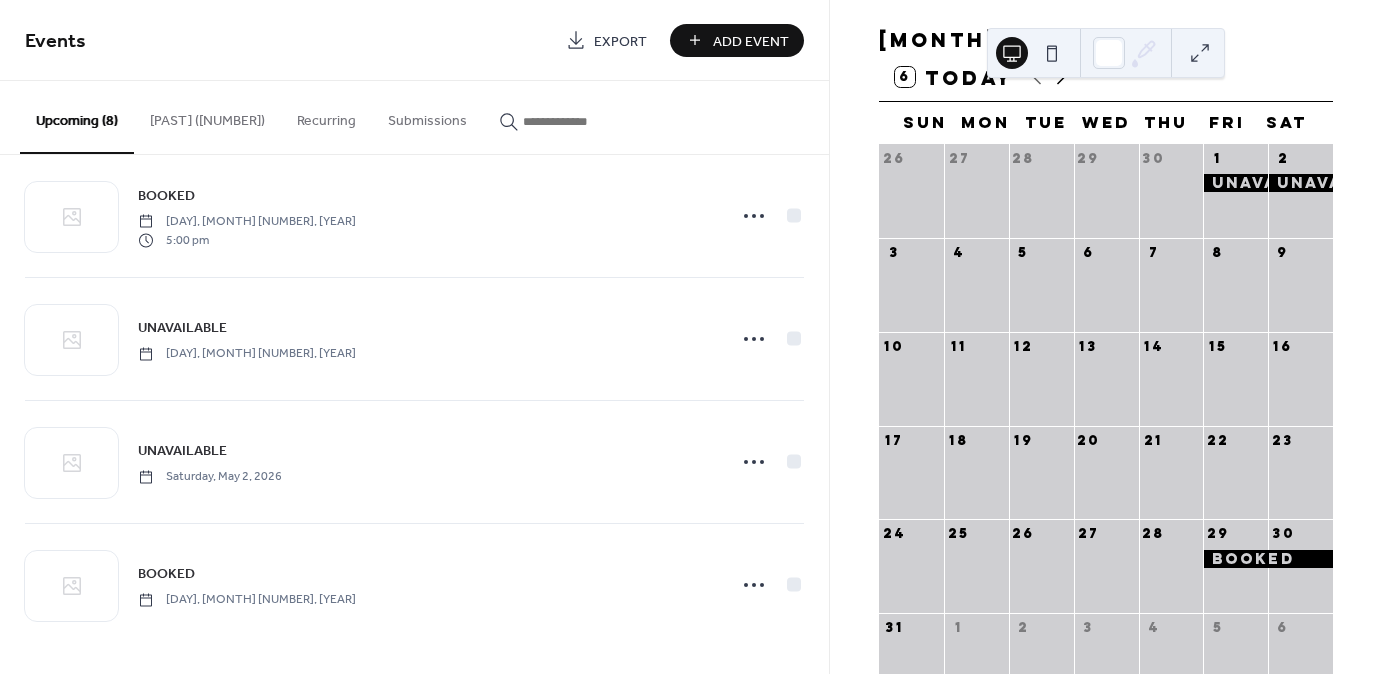 click 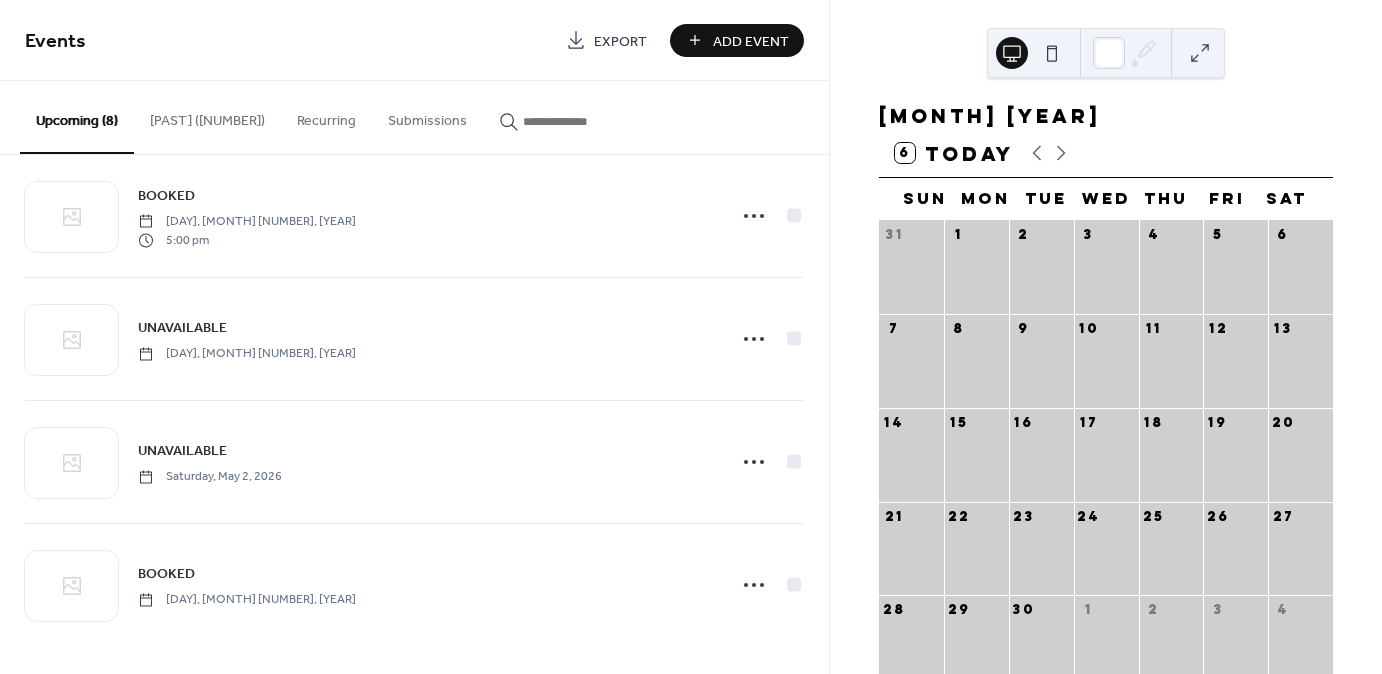 scroll, scrollTop: 0, scrollLeft: 0, axis: both 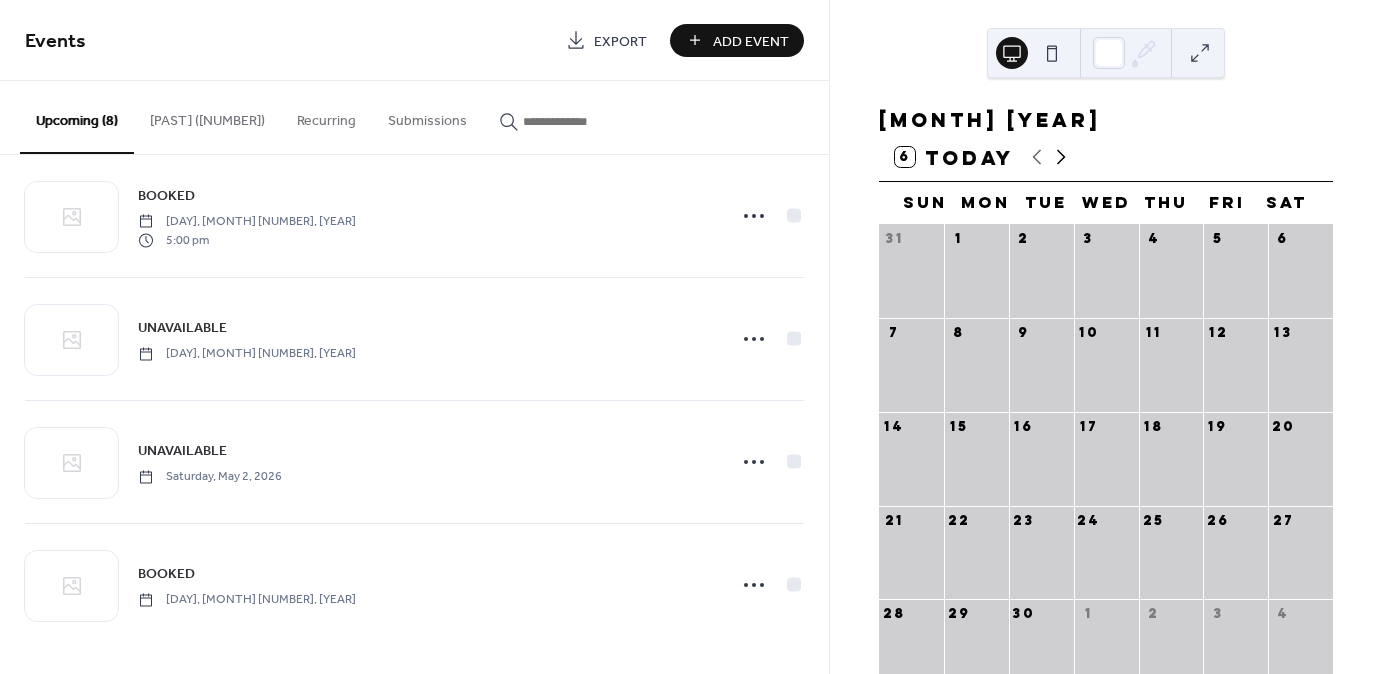 click 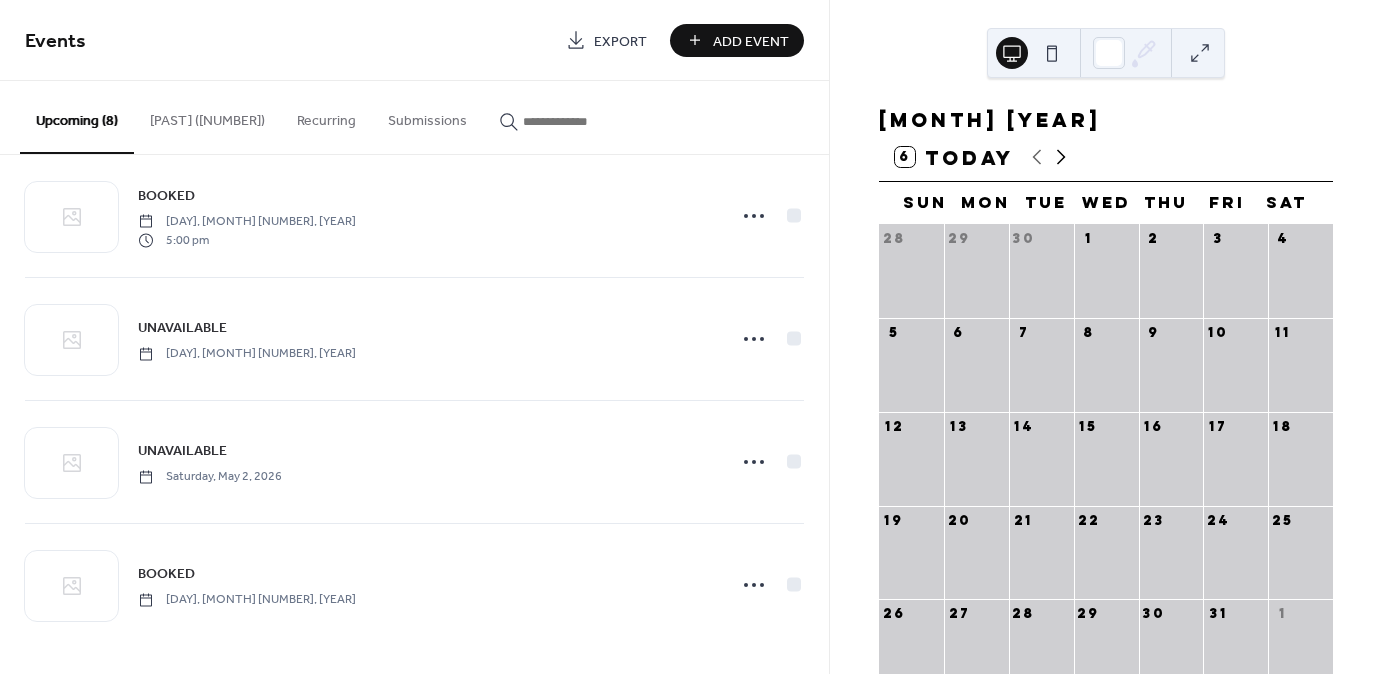 click 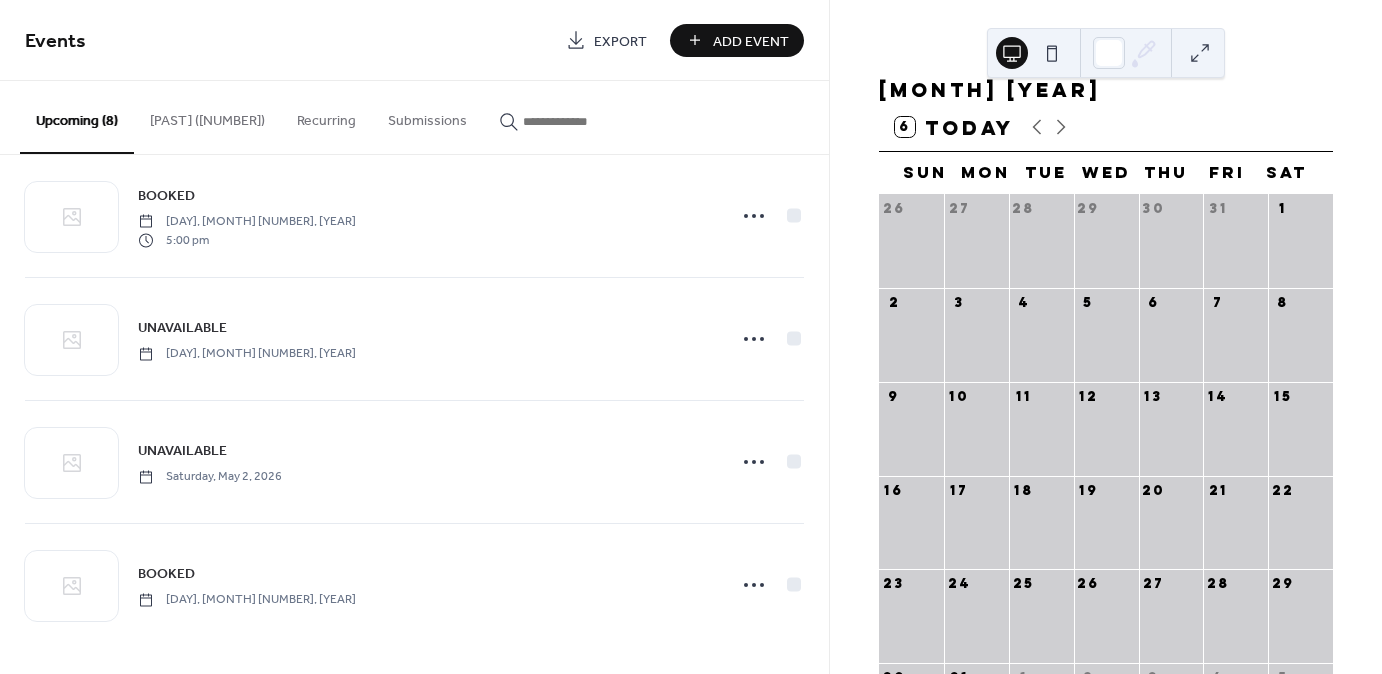 scroll, scrollTop: 0, scrollLeft: 0, axis: both 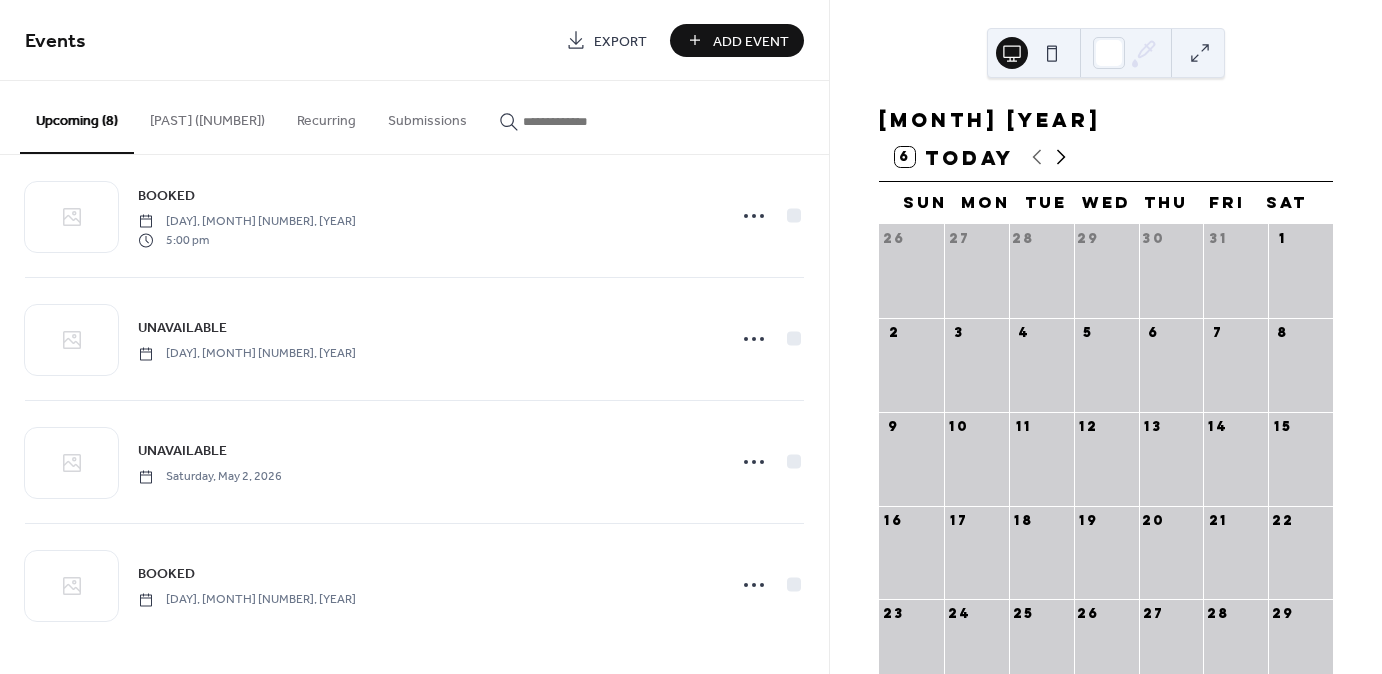 click 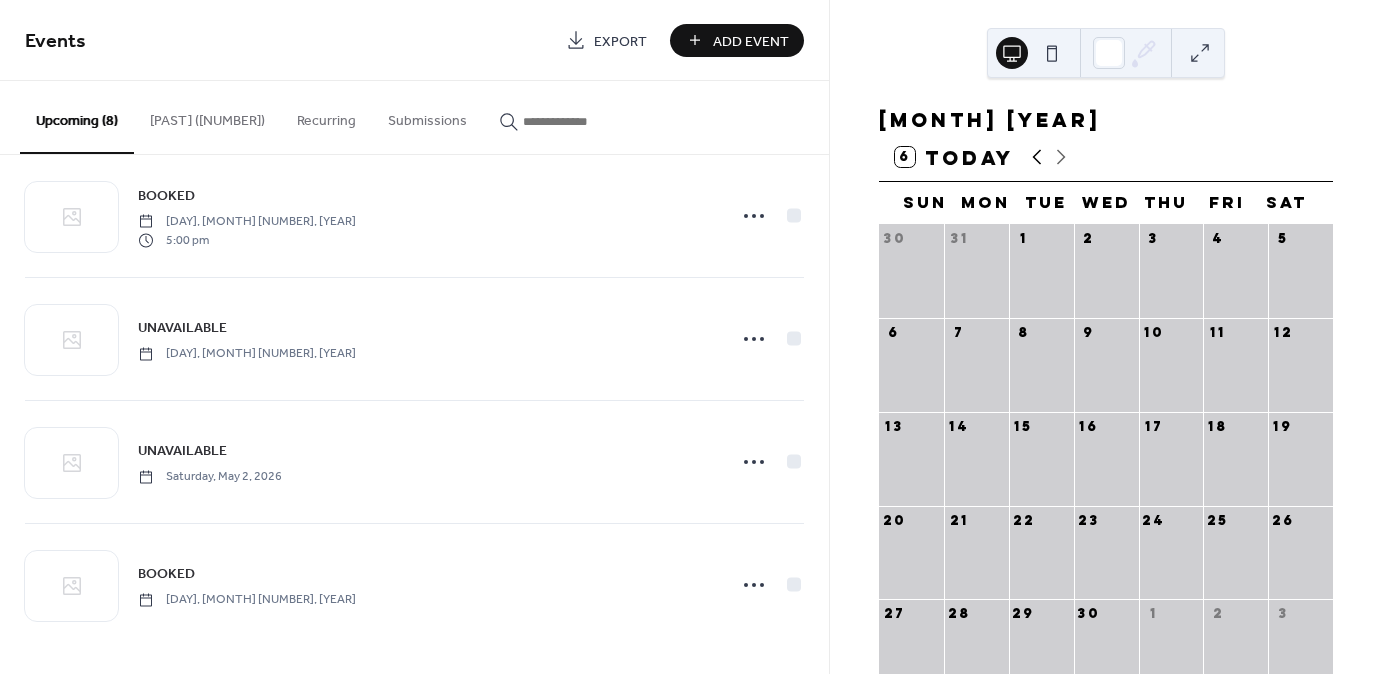 click 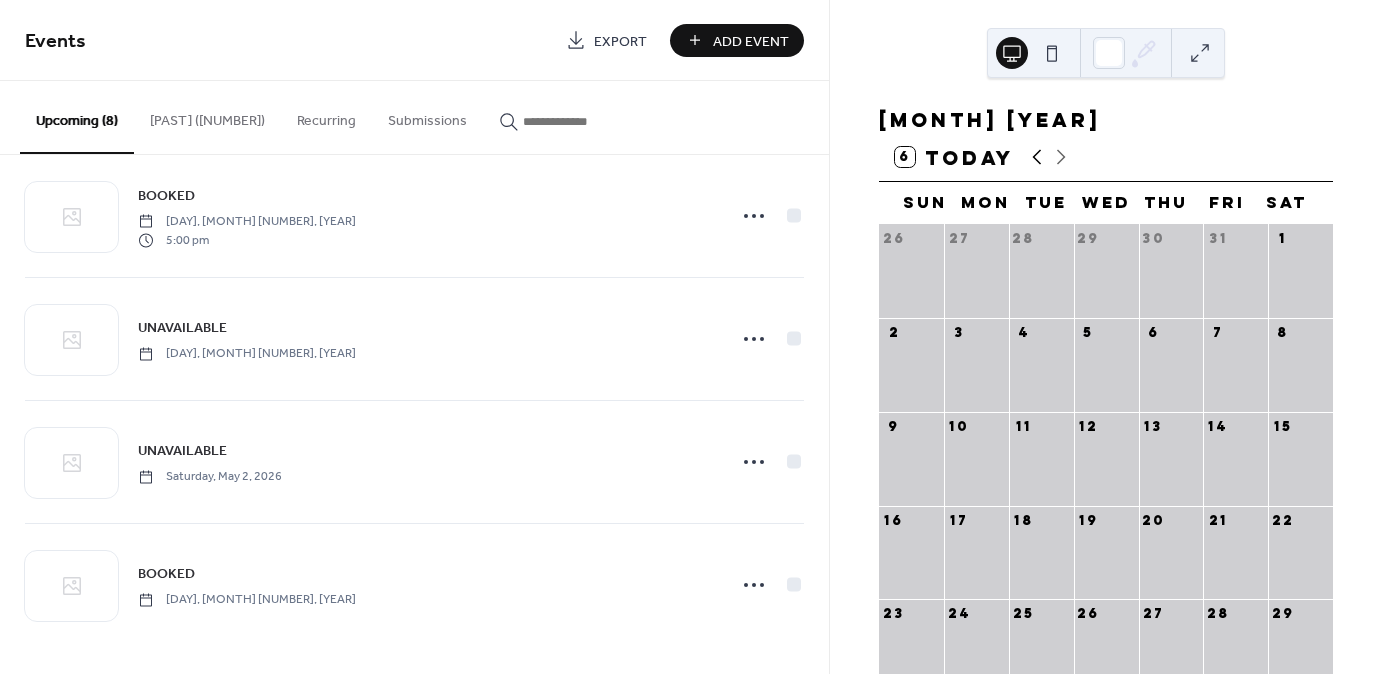 click 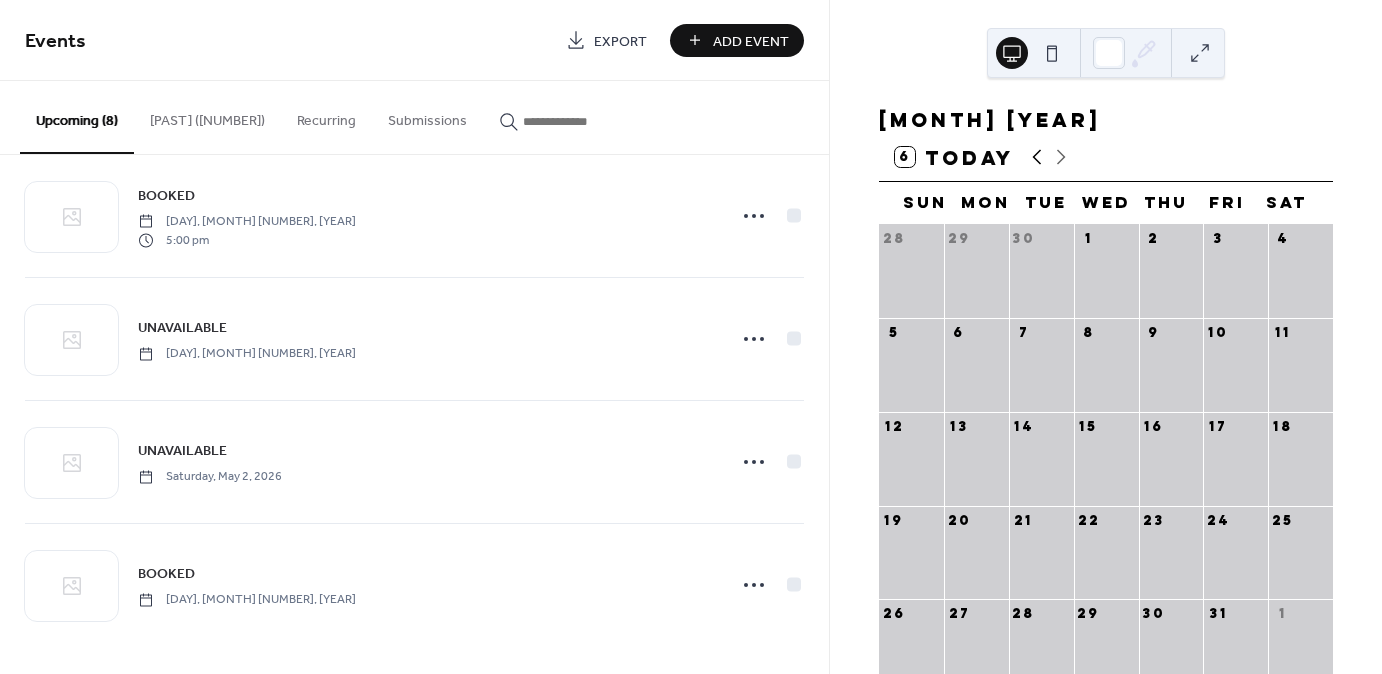 click 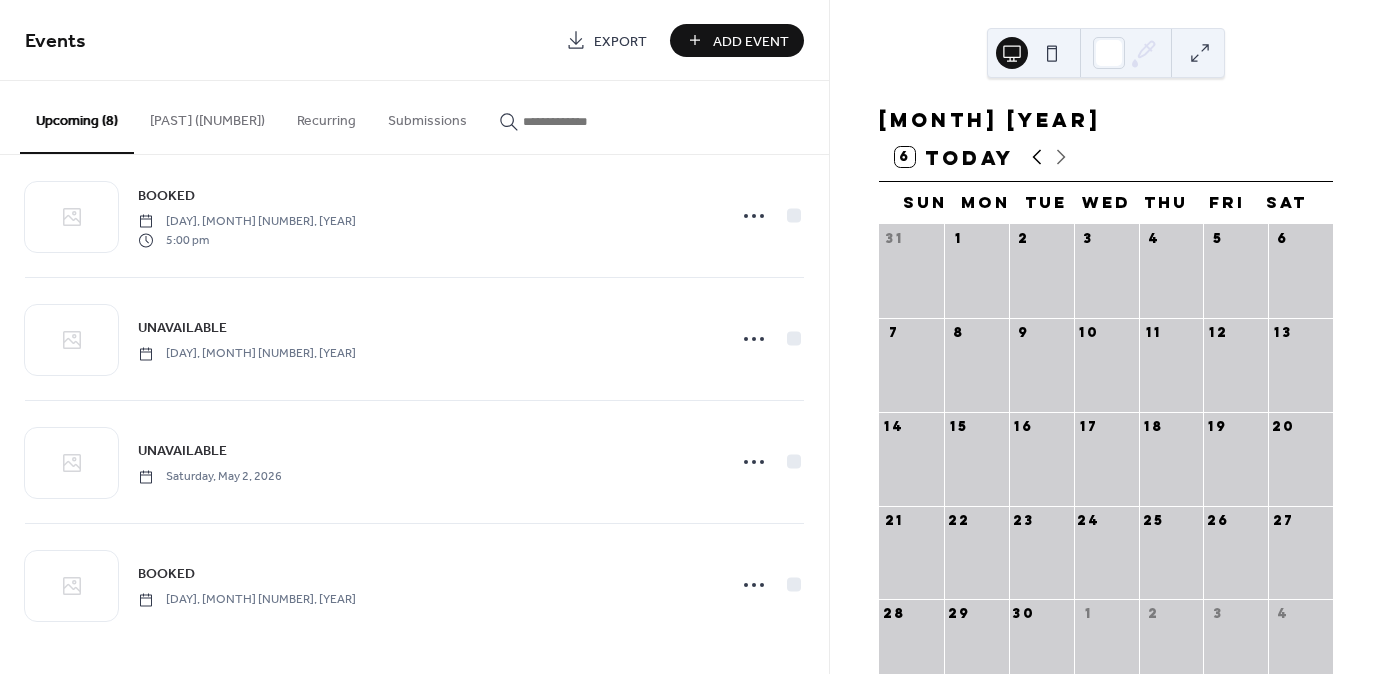 click 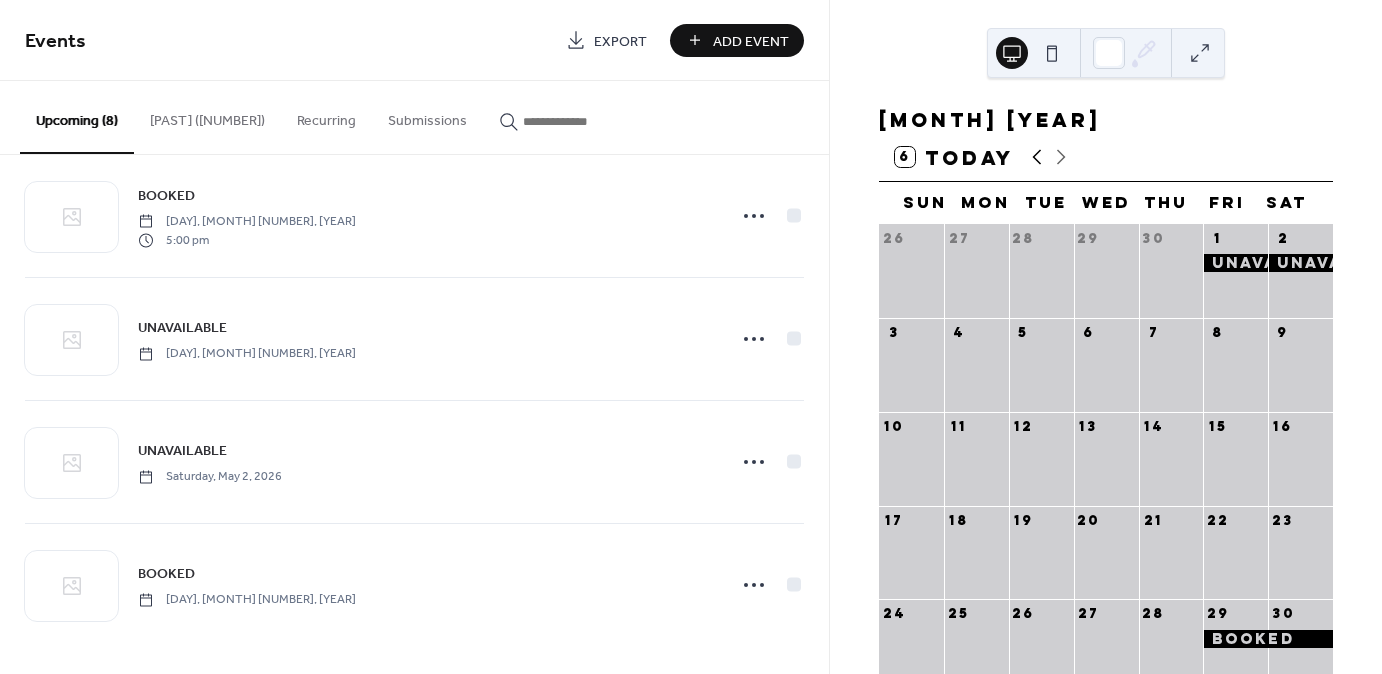 click 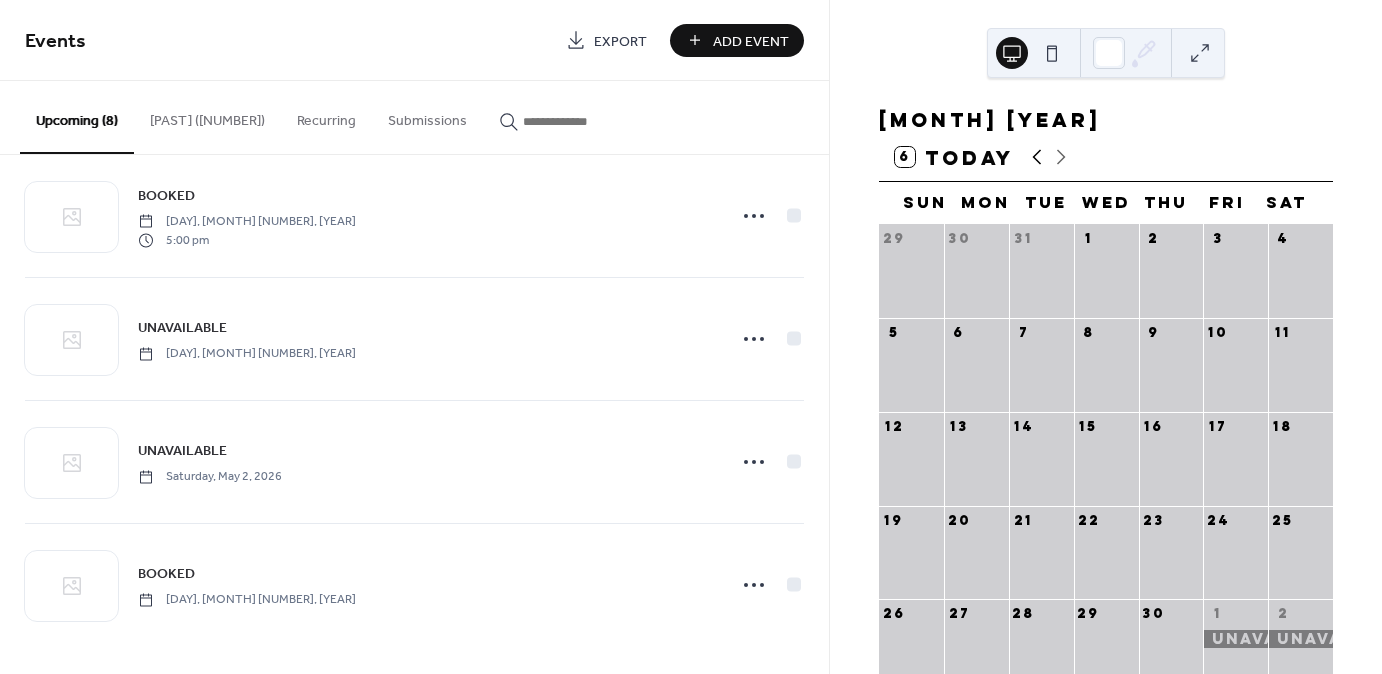 click 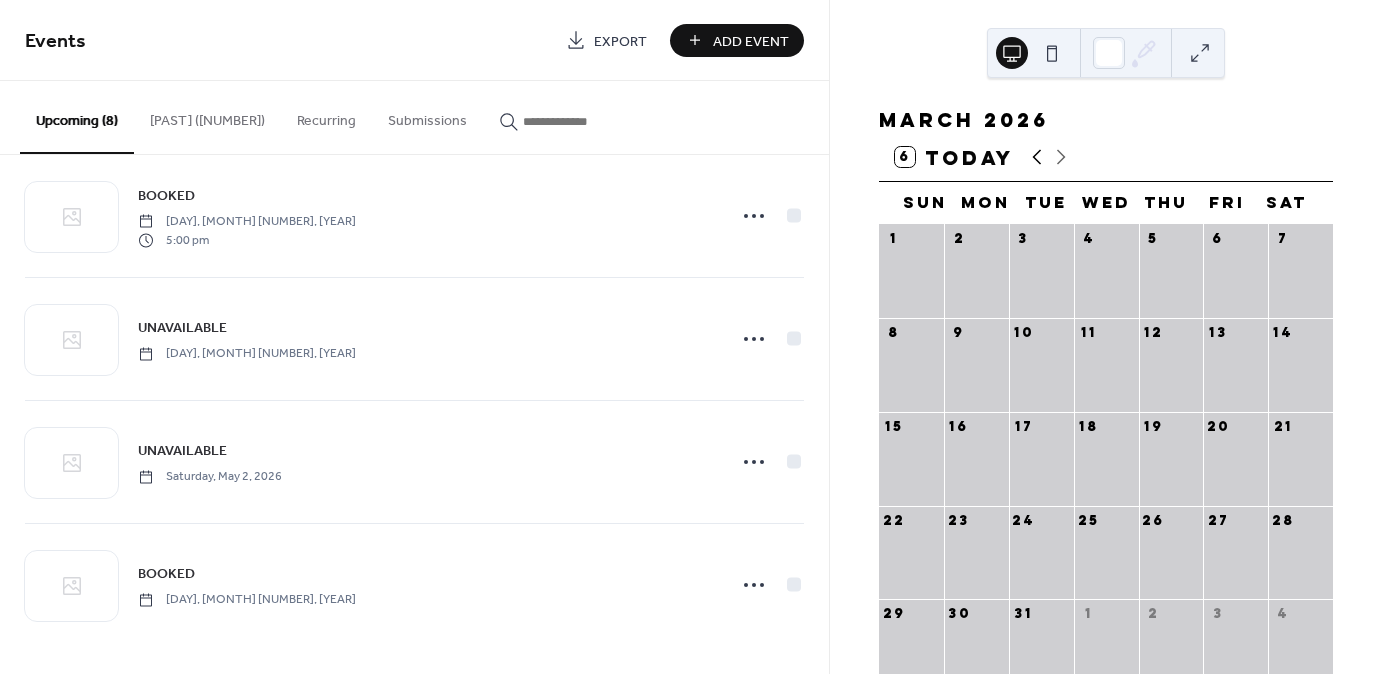 click 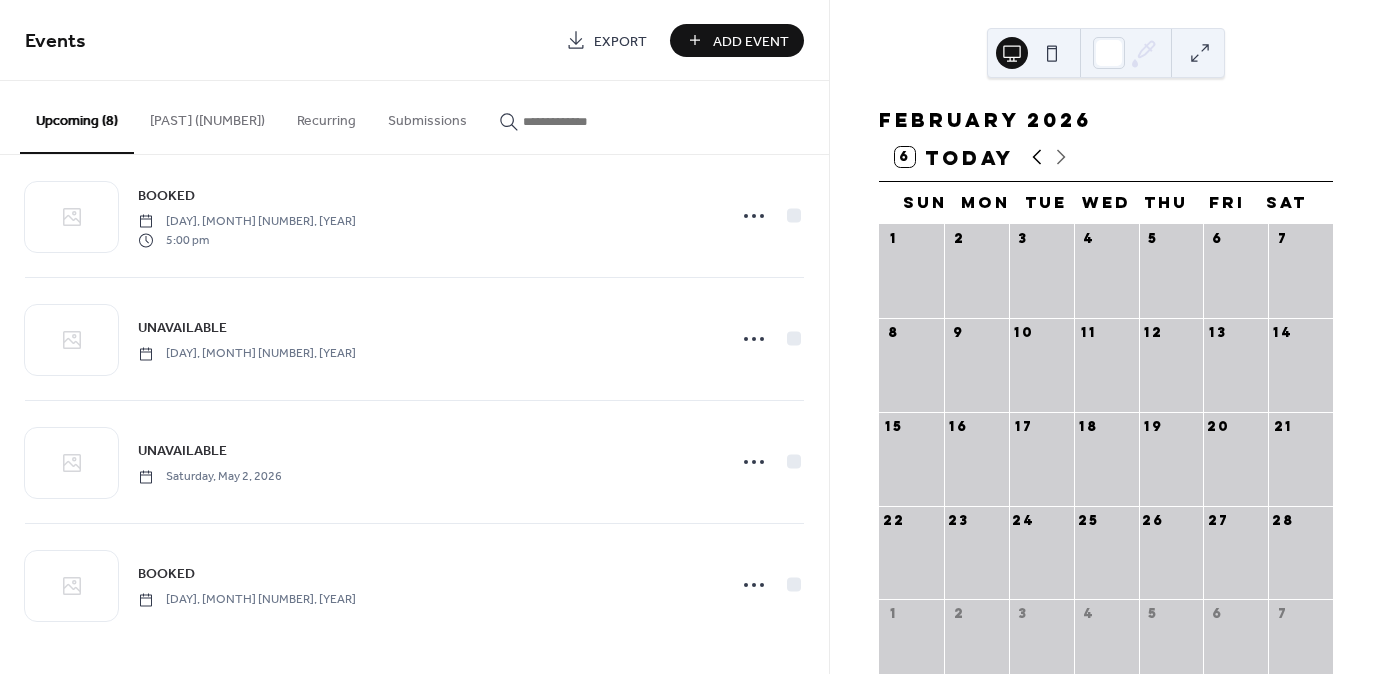 click 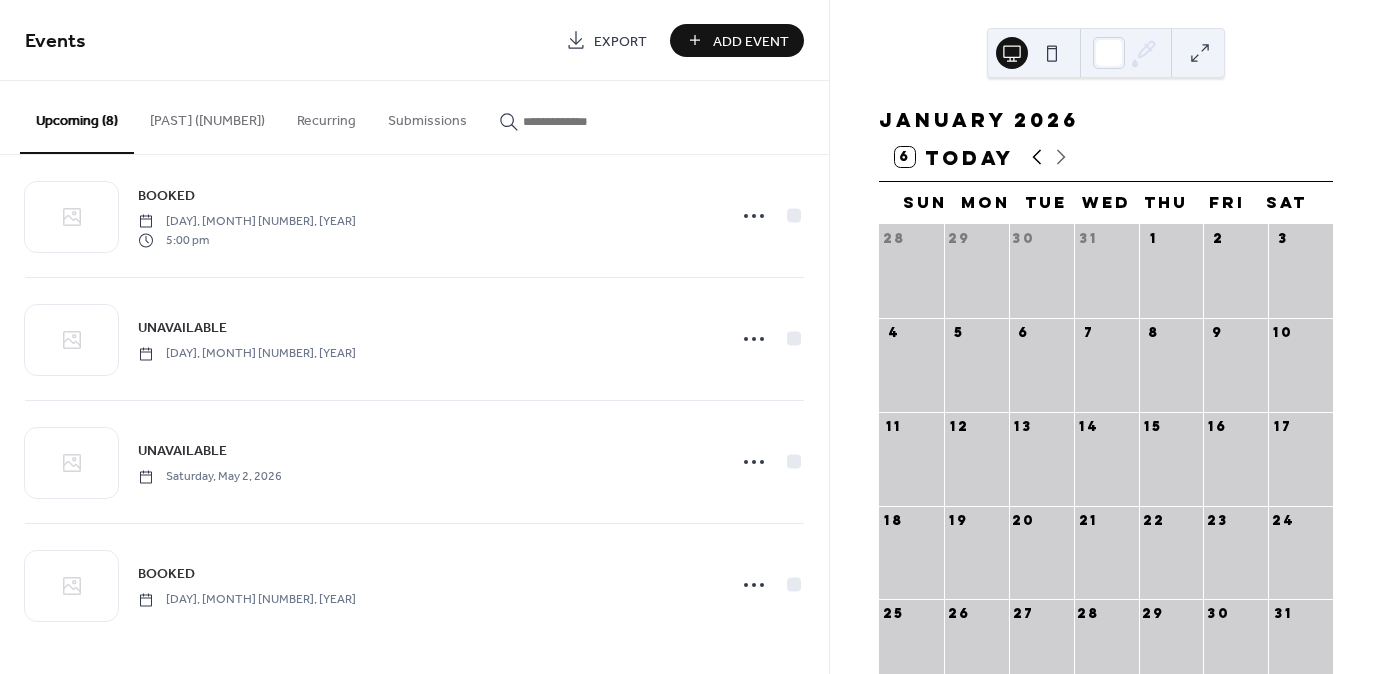 click 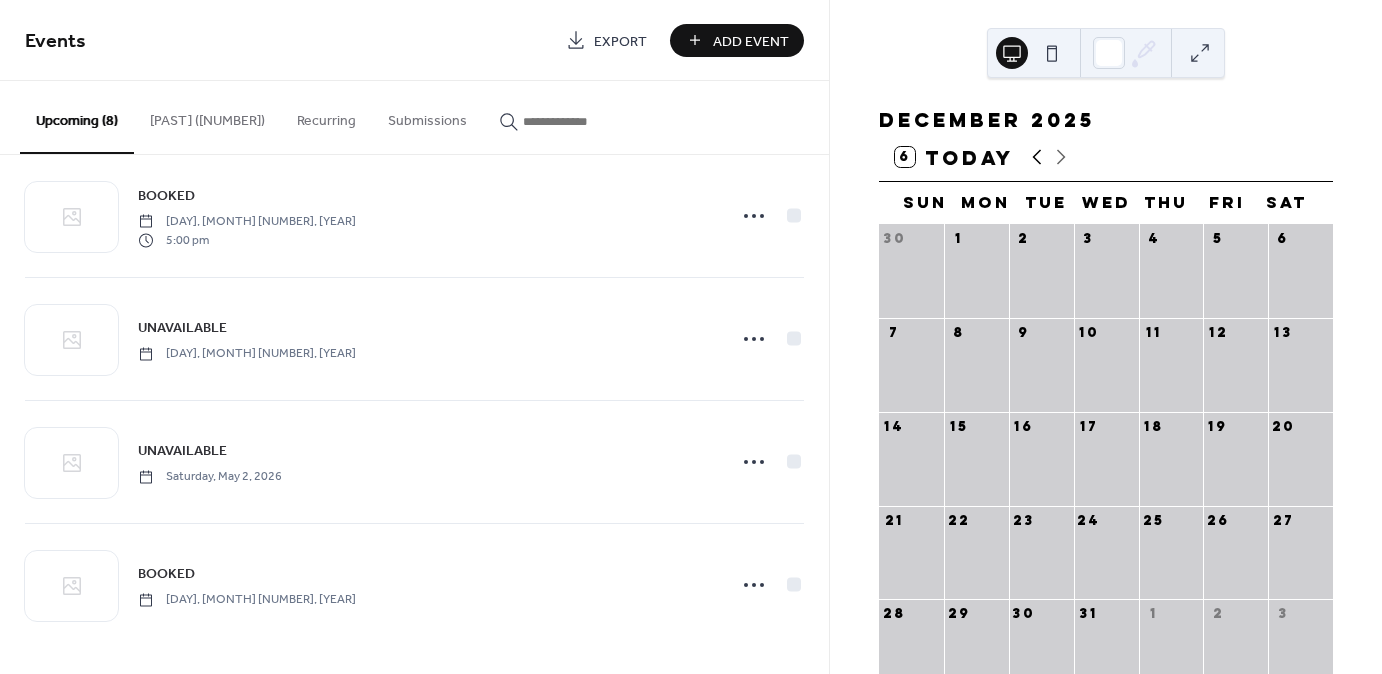 click 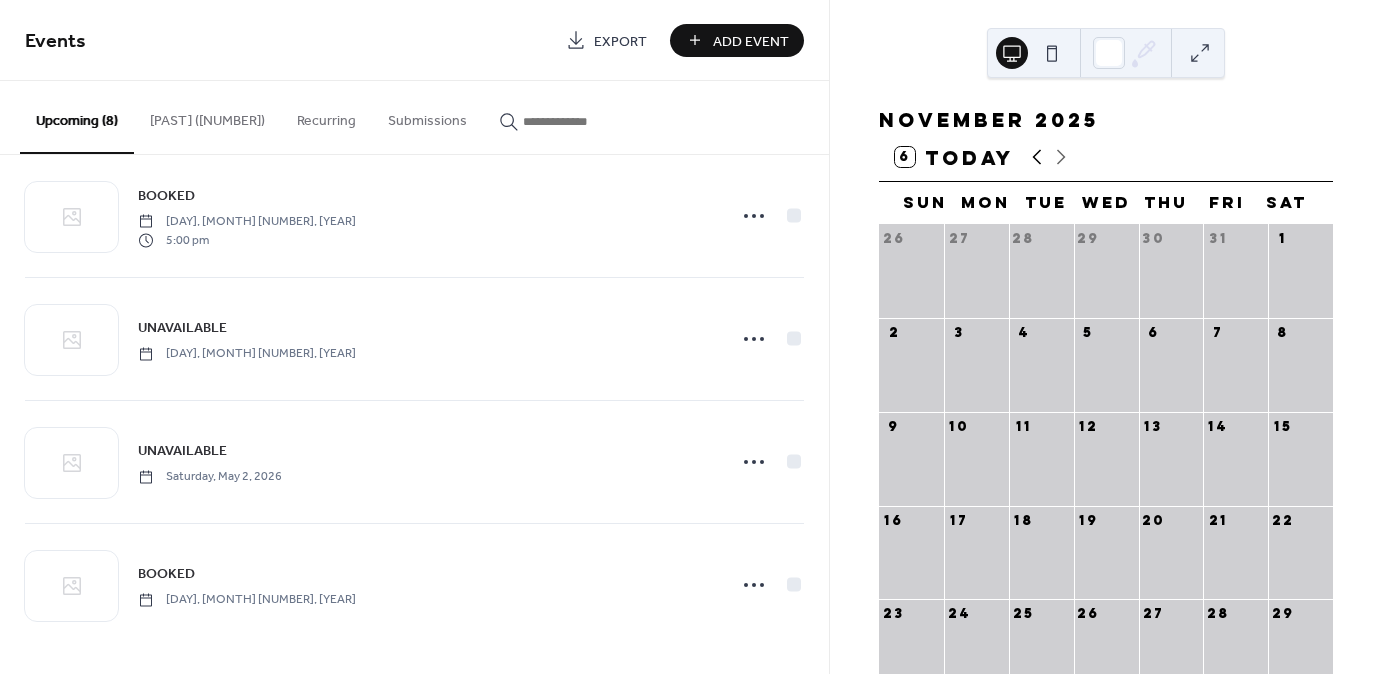 click 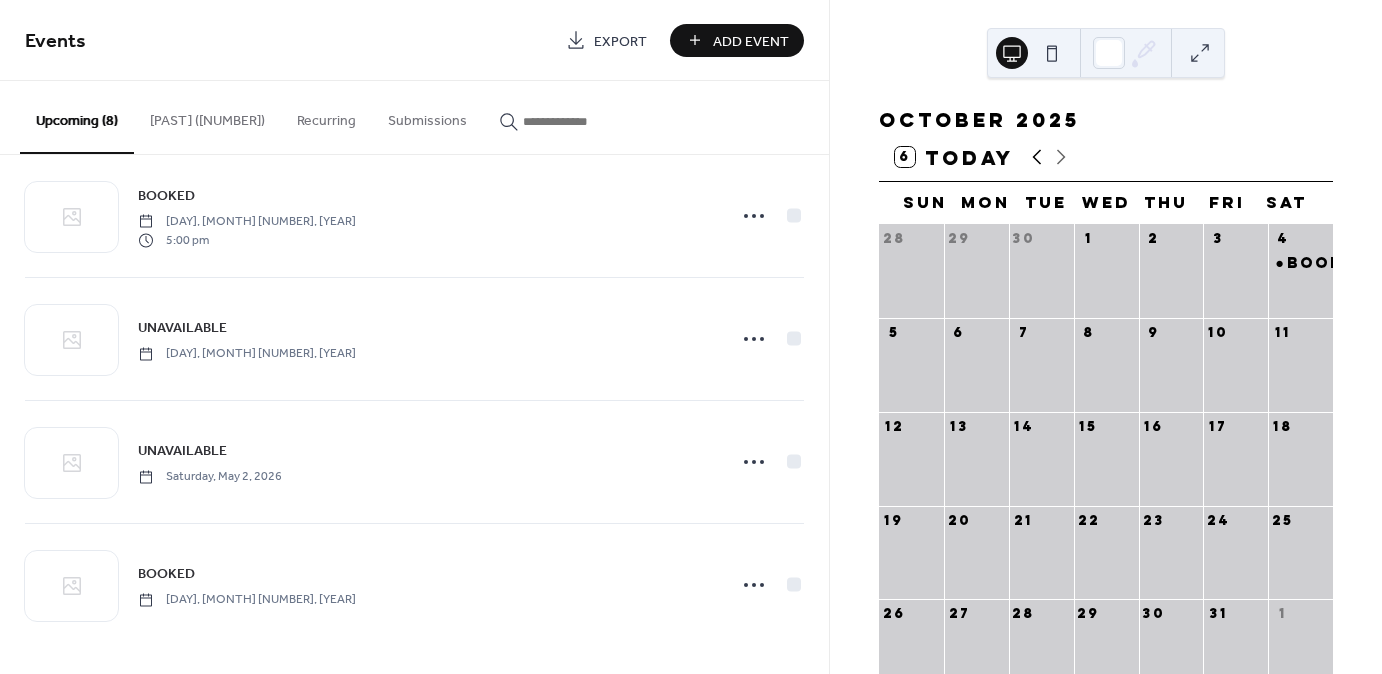 click 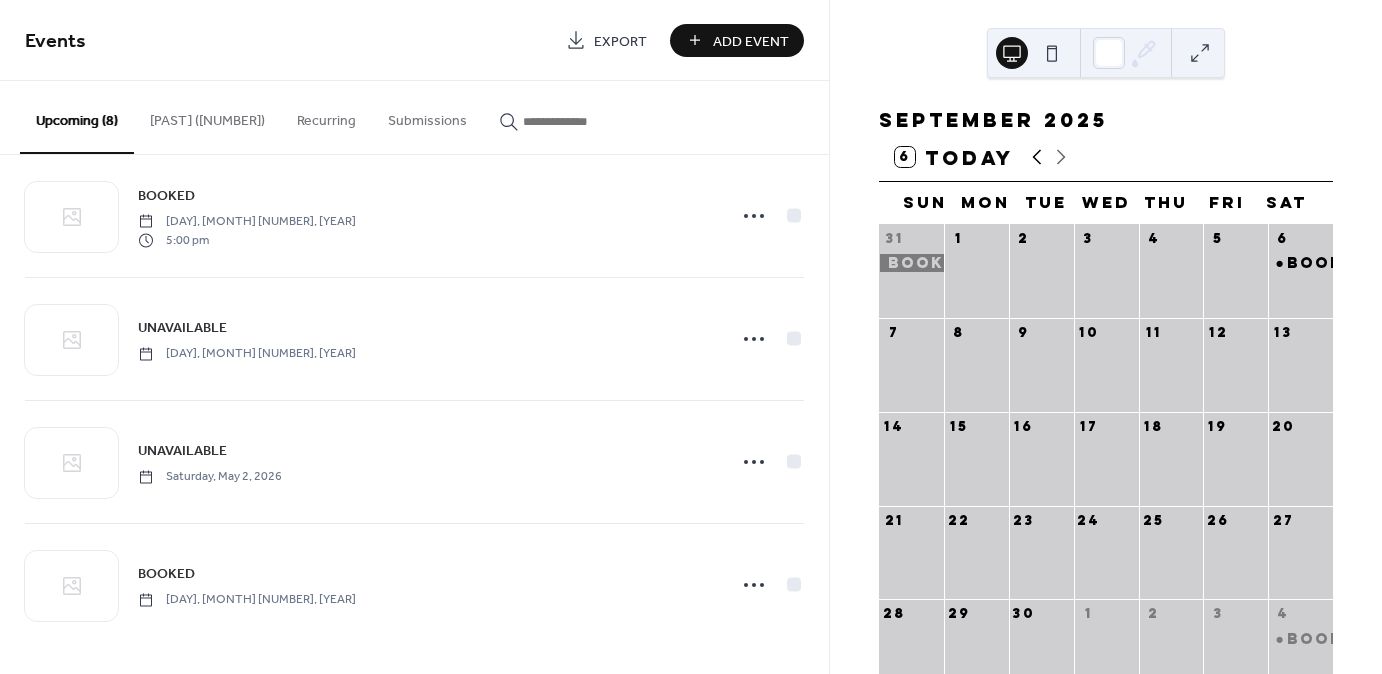 click 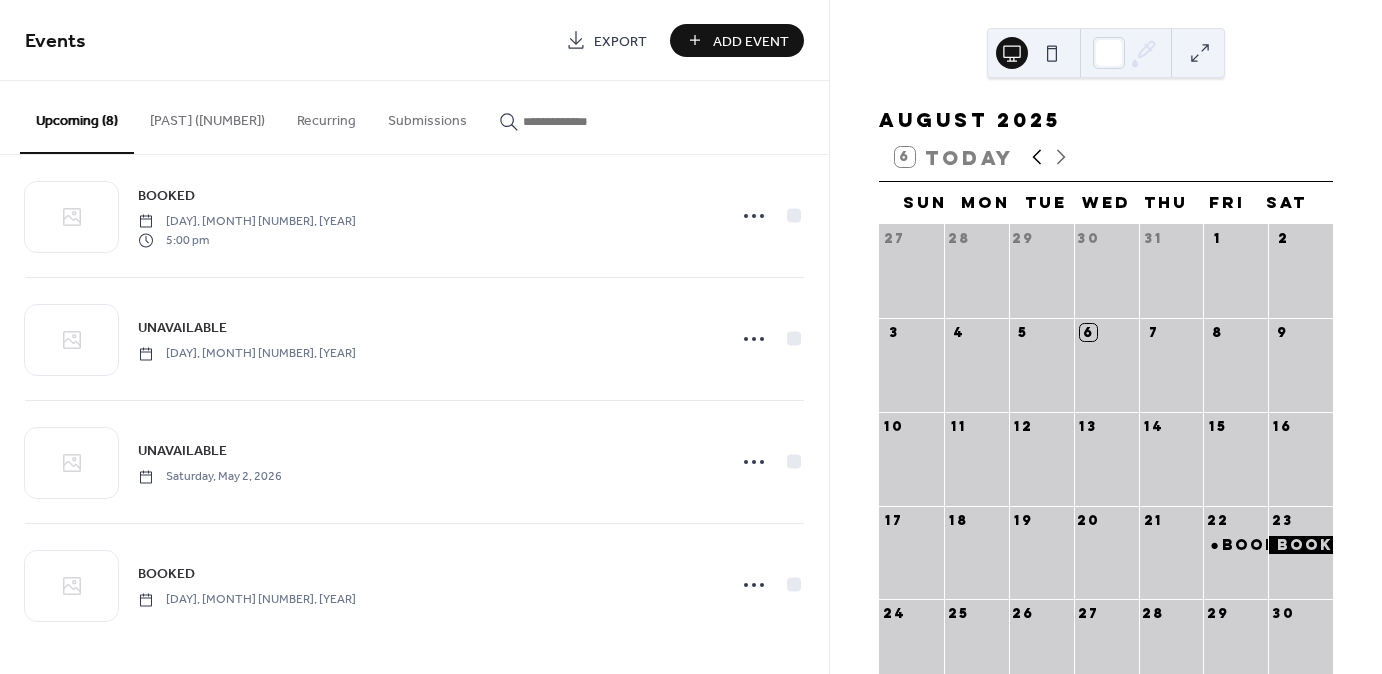 click 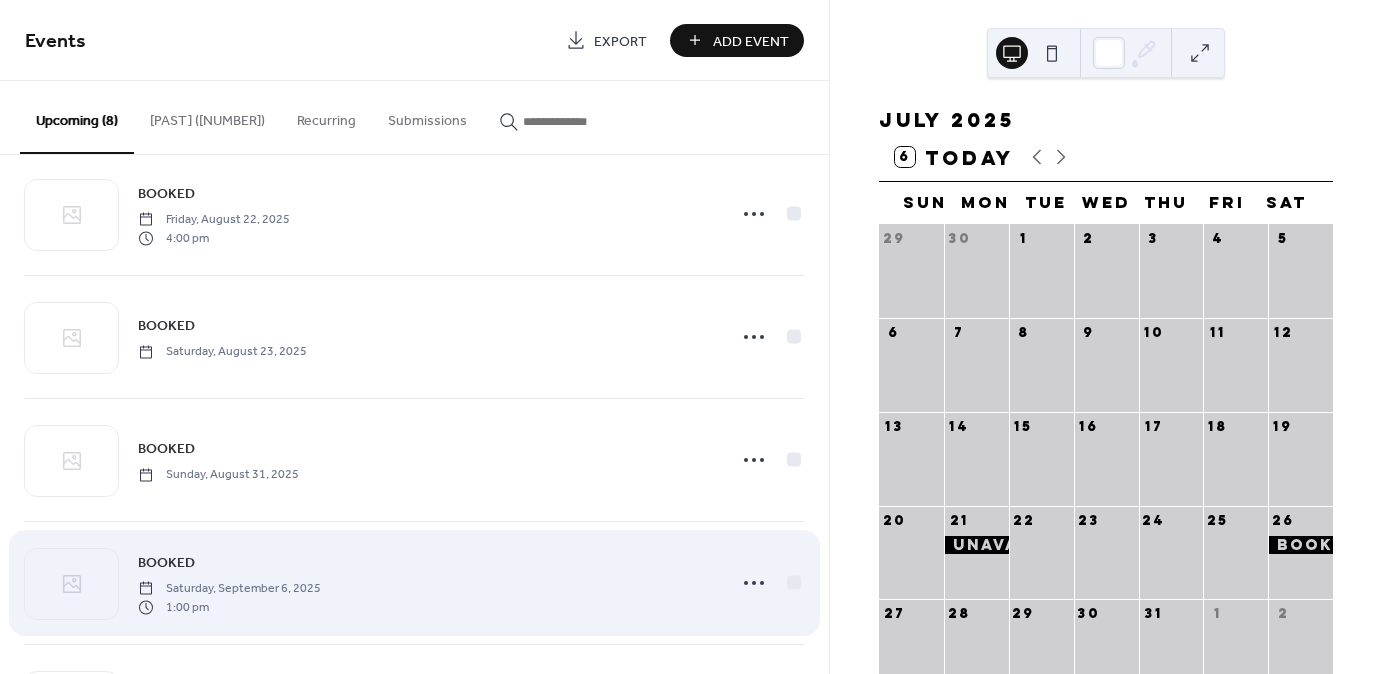 scroll, scrollTop: 0, scrollLeft: 0, axis: both 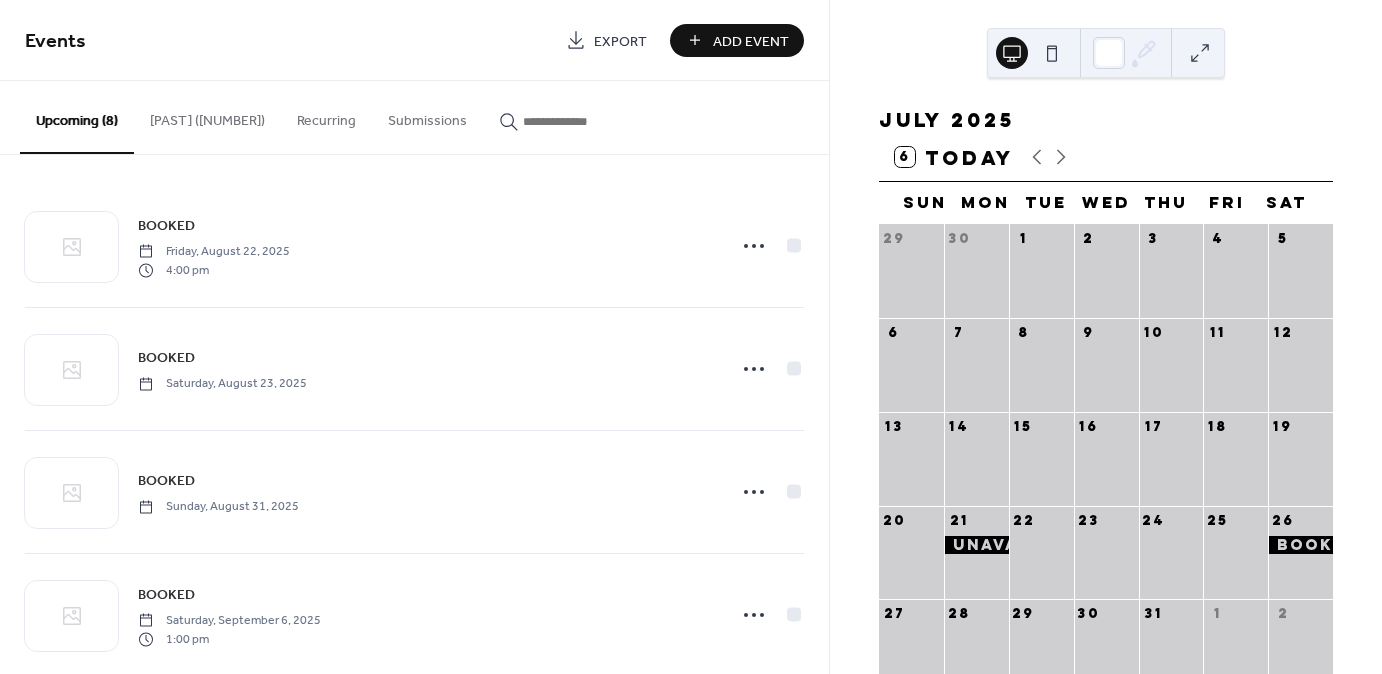 click on "Past (63)" at bounding box center [207, 116] 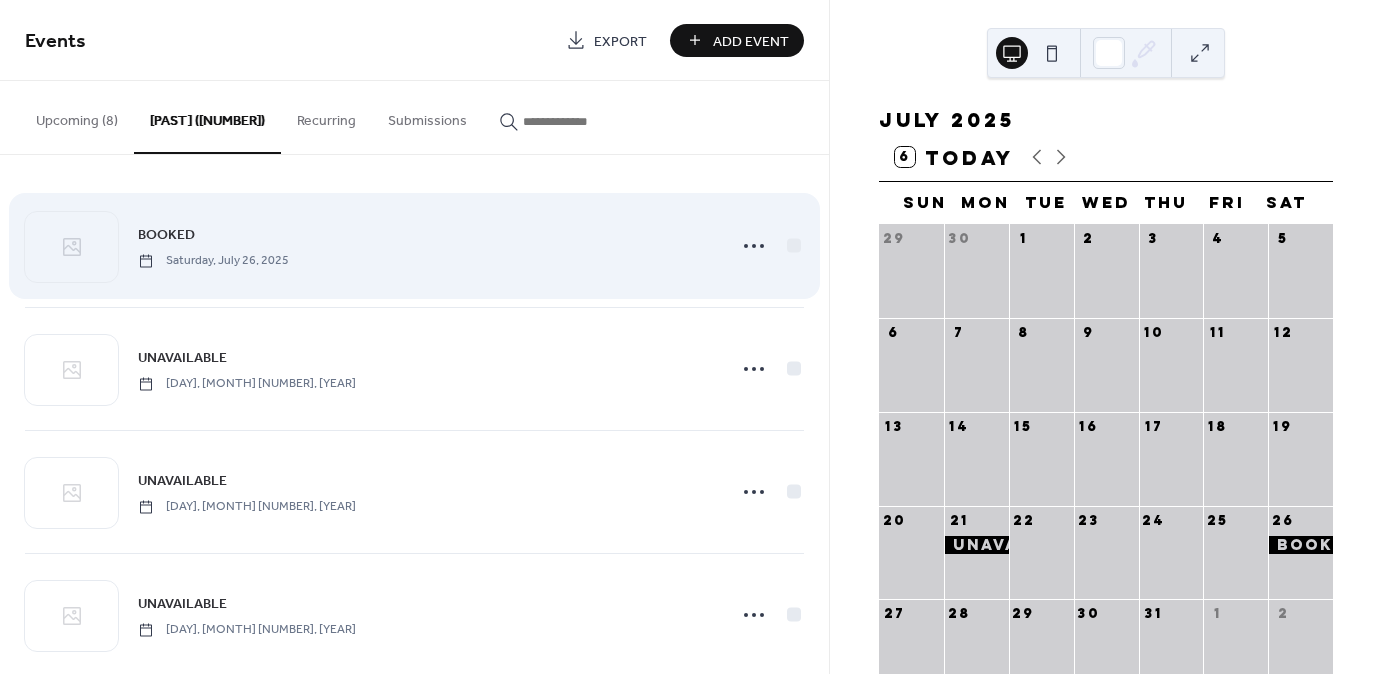 click on "BOOKED  Saturday, July 26, 2025" at bounding box center [426, 245] 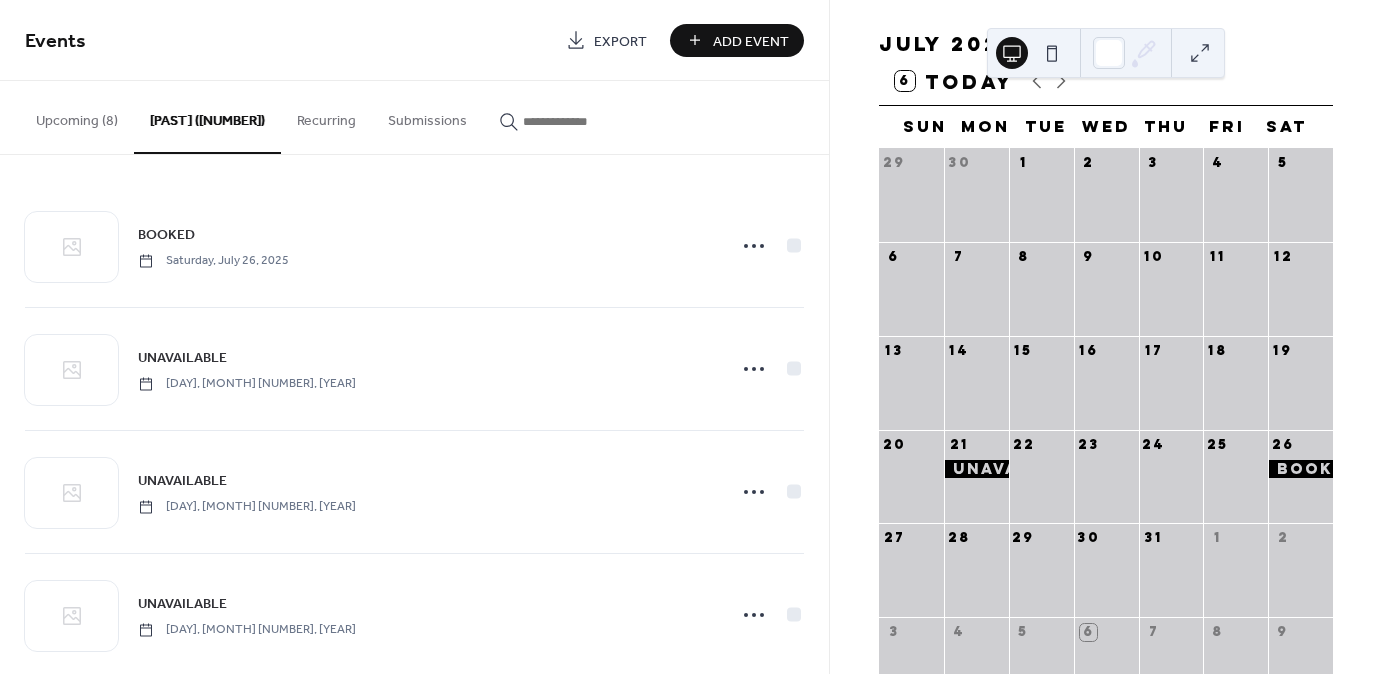 scroll, scrollTop: 80, scrollLeft: 0, axis: vertical 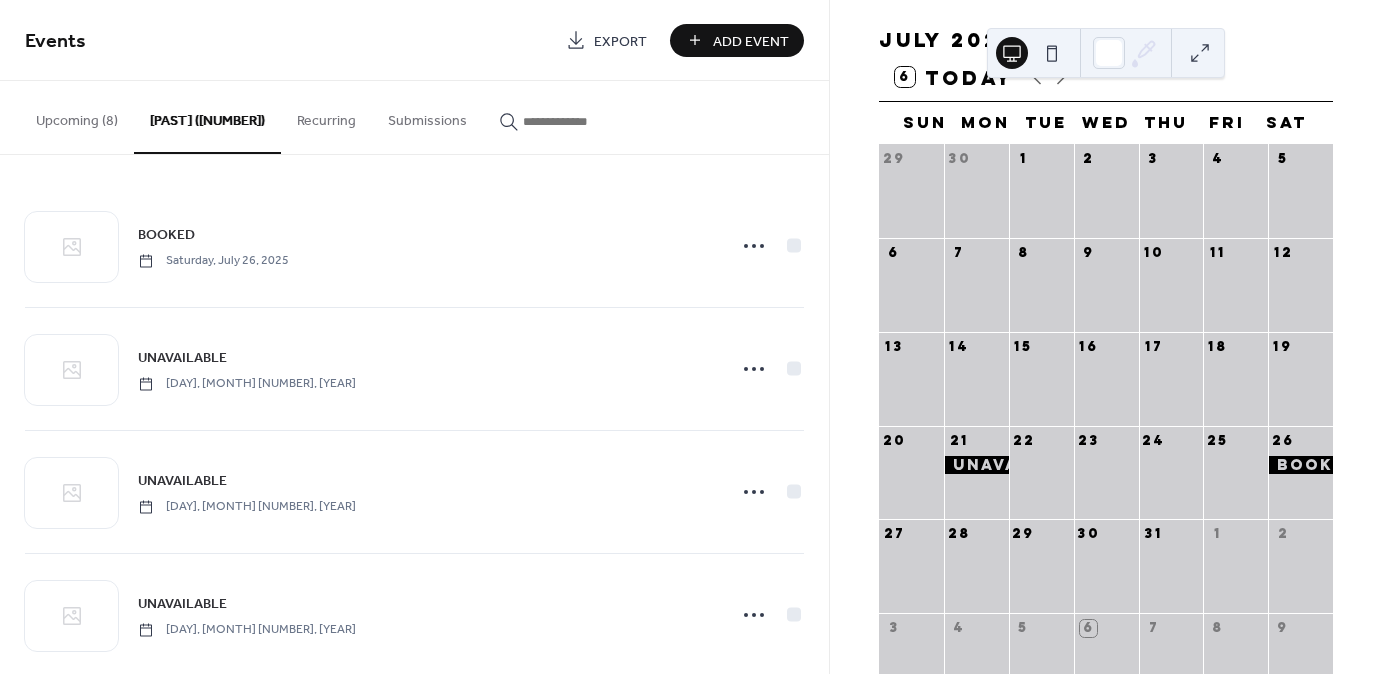 click at bounding box center [1300, 578] 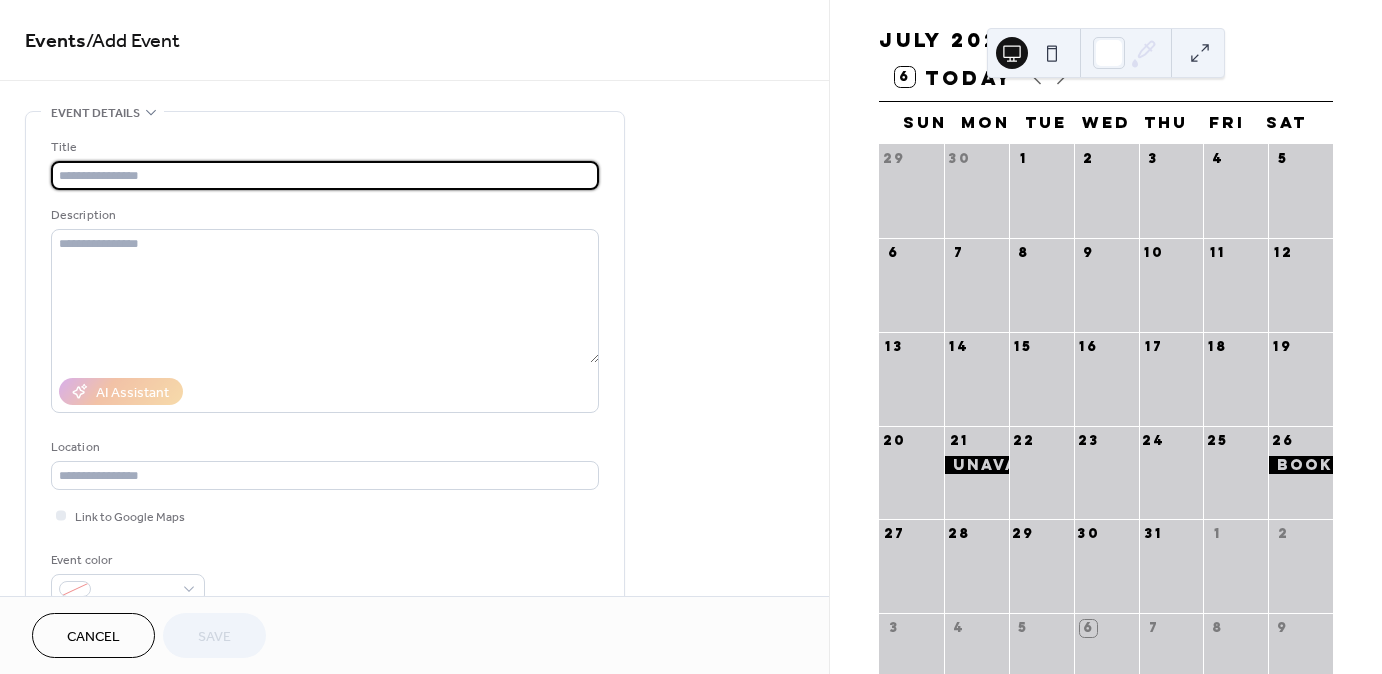 click at bounding box center [325, 175] 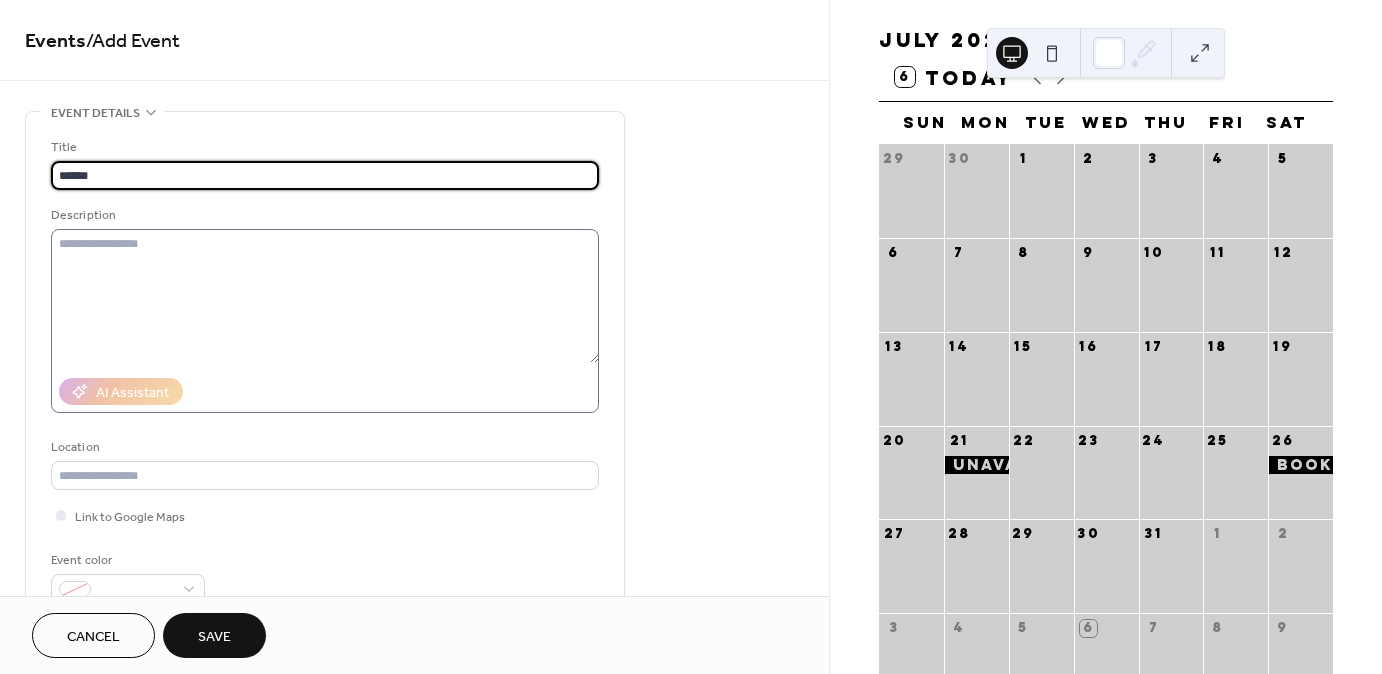 type on "******" 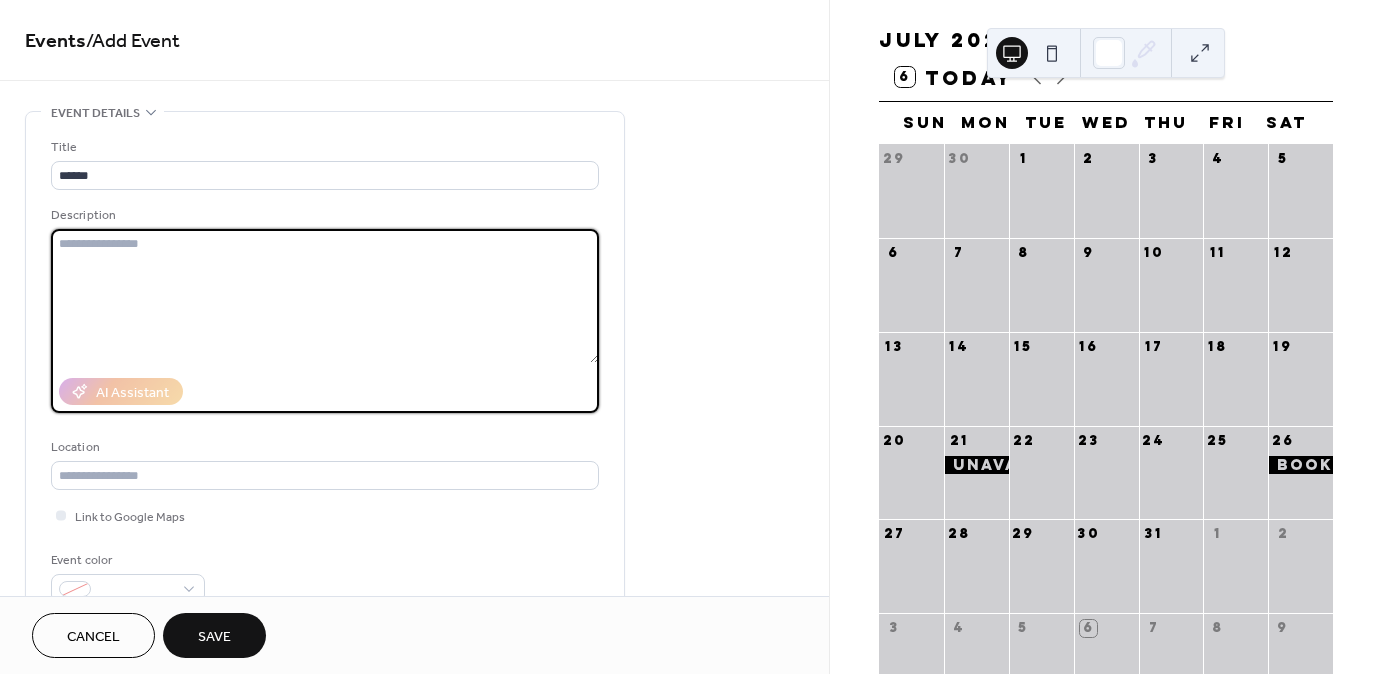 click at bounding box center [325, 296] 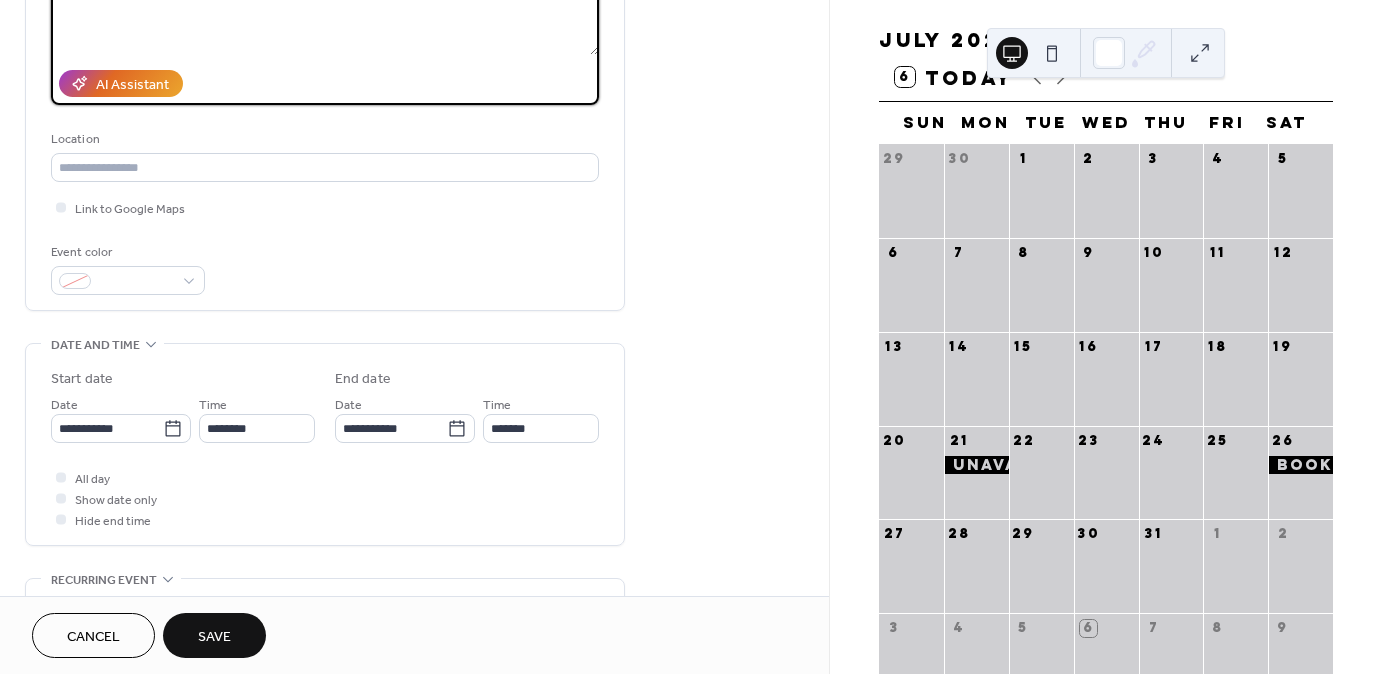 scroll, scrollTop: 320, scrollLeft: 0, axis: vertical 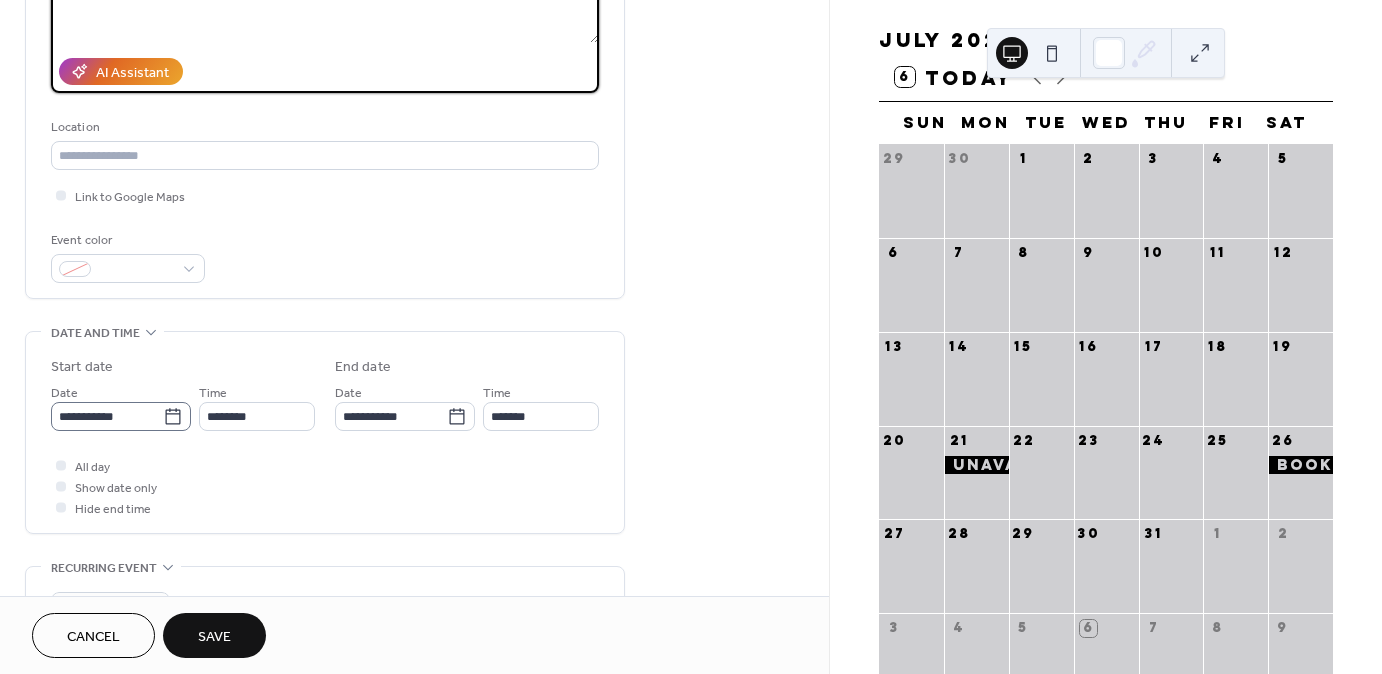 type on "**********" 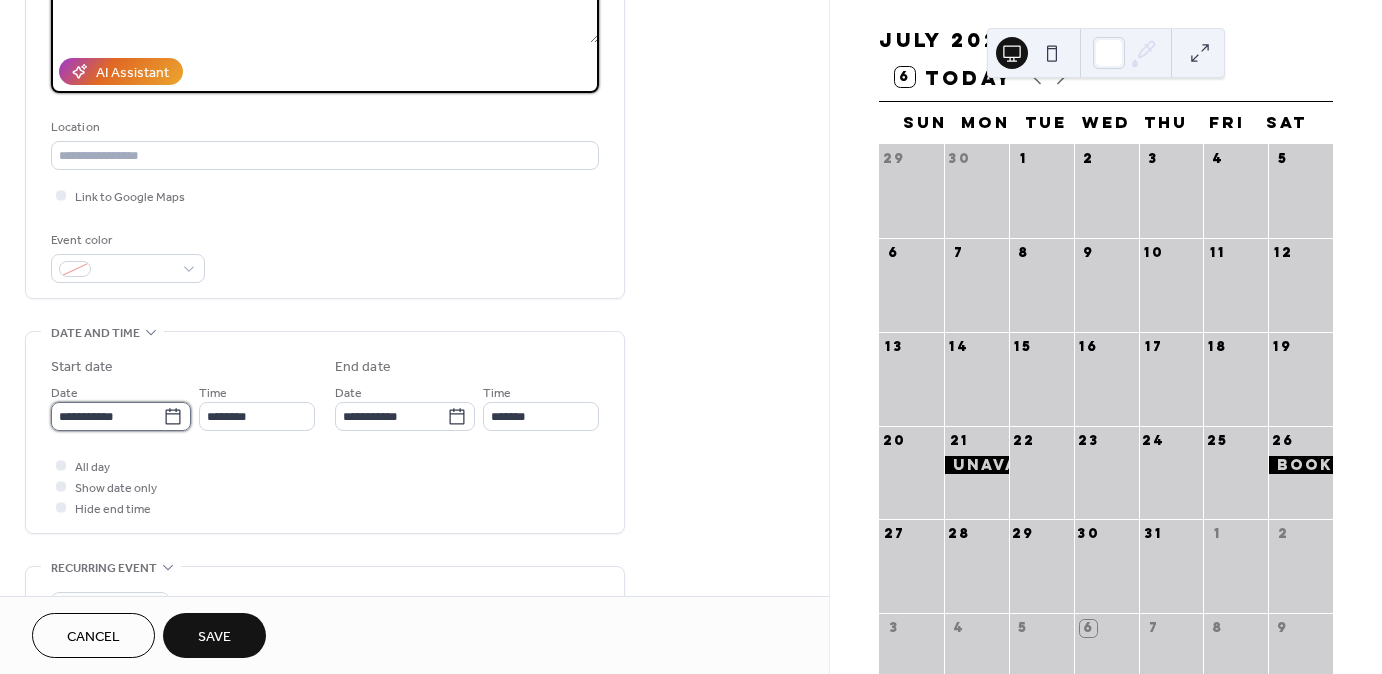 click on "**********" at bounding box center [107, 416] 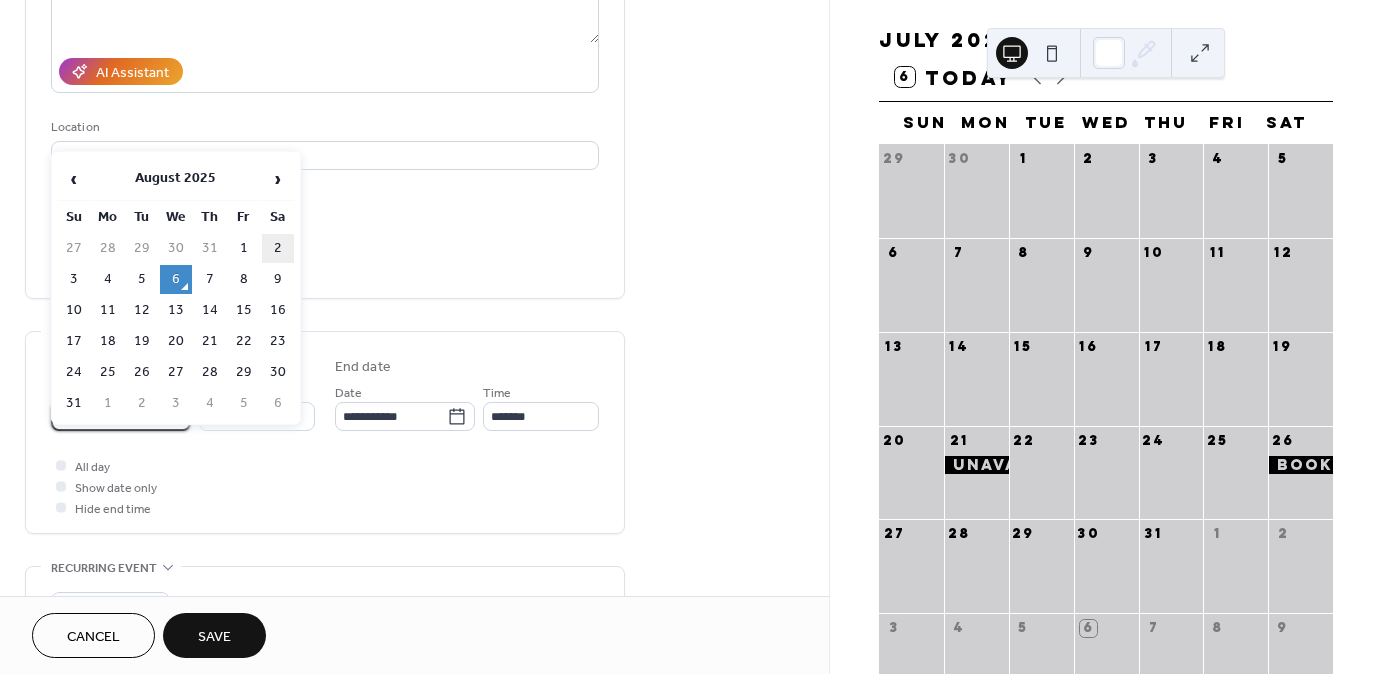 click on "2" at bounding box center (278, 248) 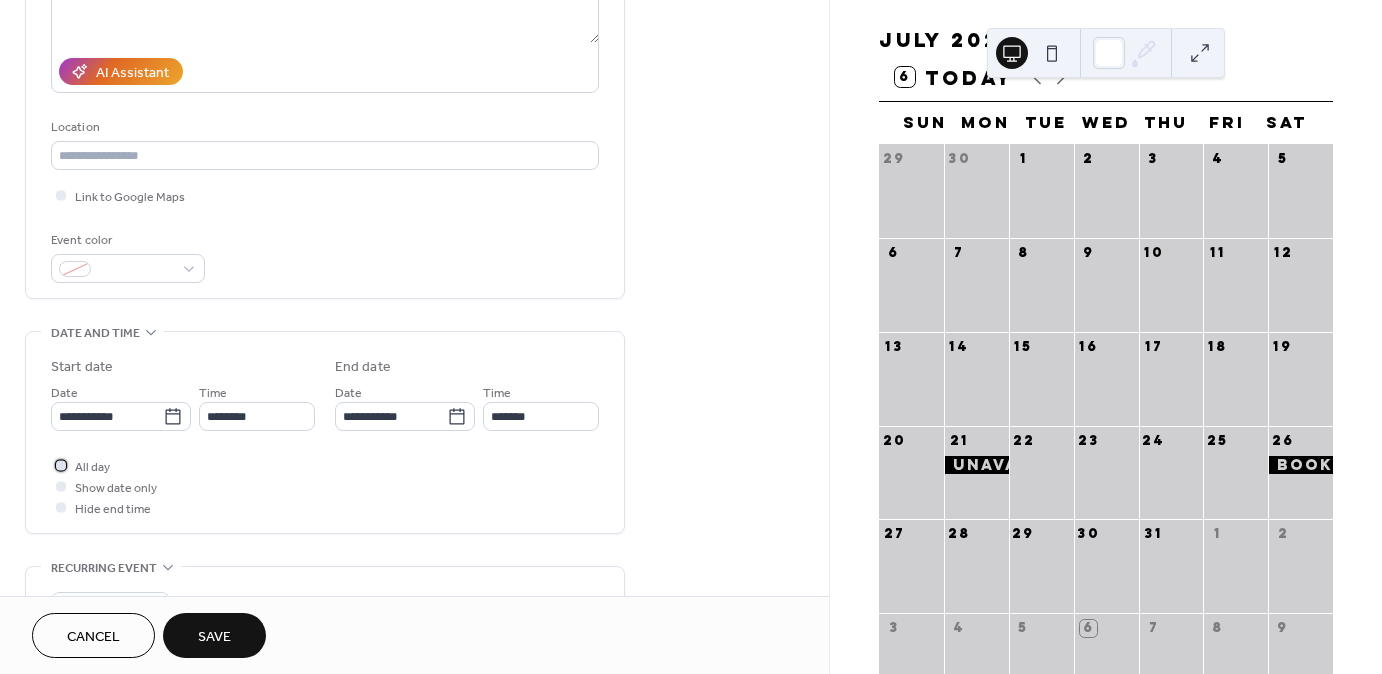 click at bounding box center (61, 465) 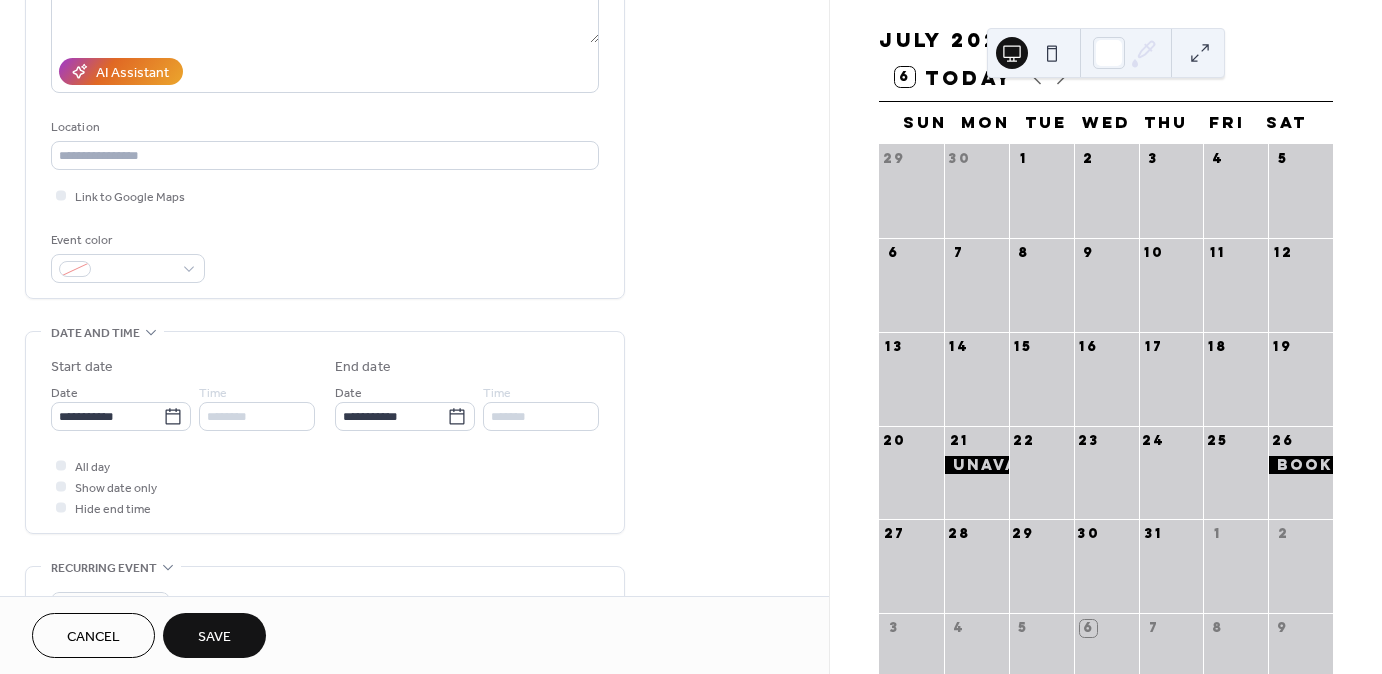 click on "Save" at bounding box center [214, 635] 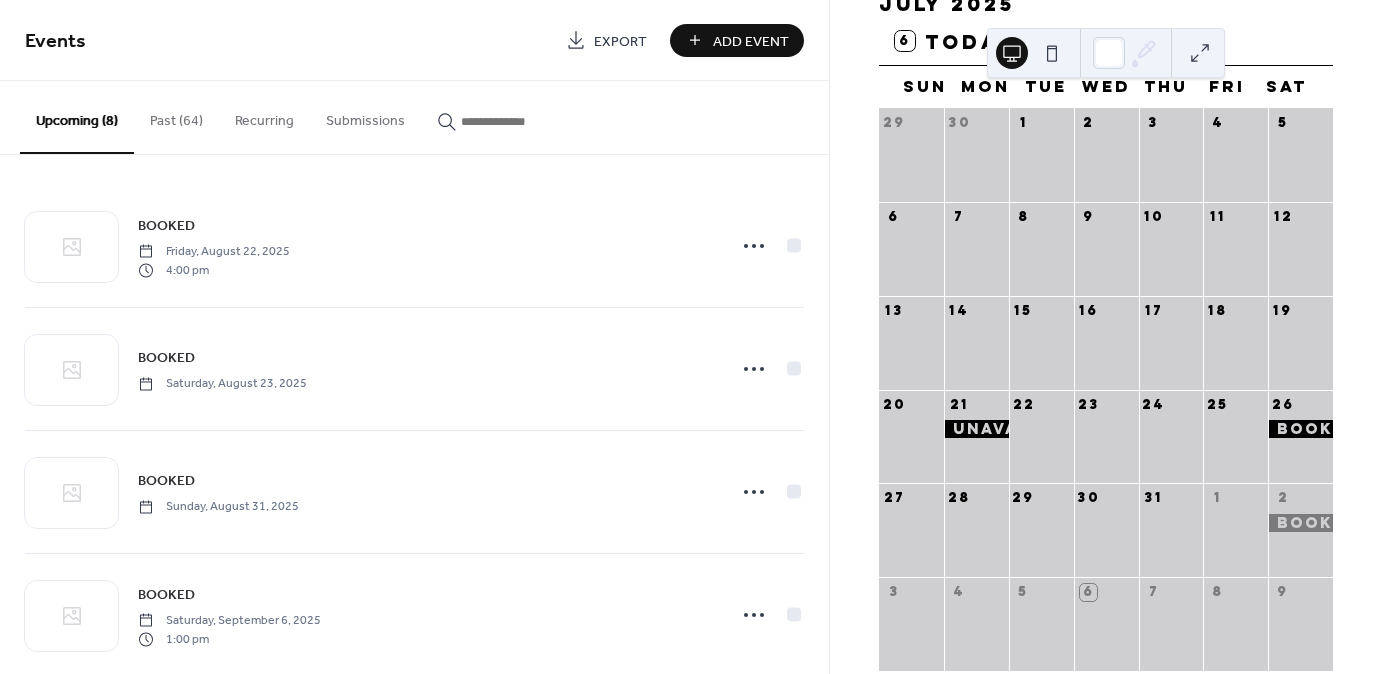 scroll, scrollTop: 173, scrollLeft: 0, axis: vertical 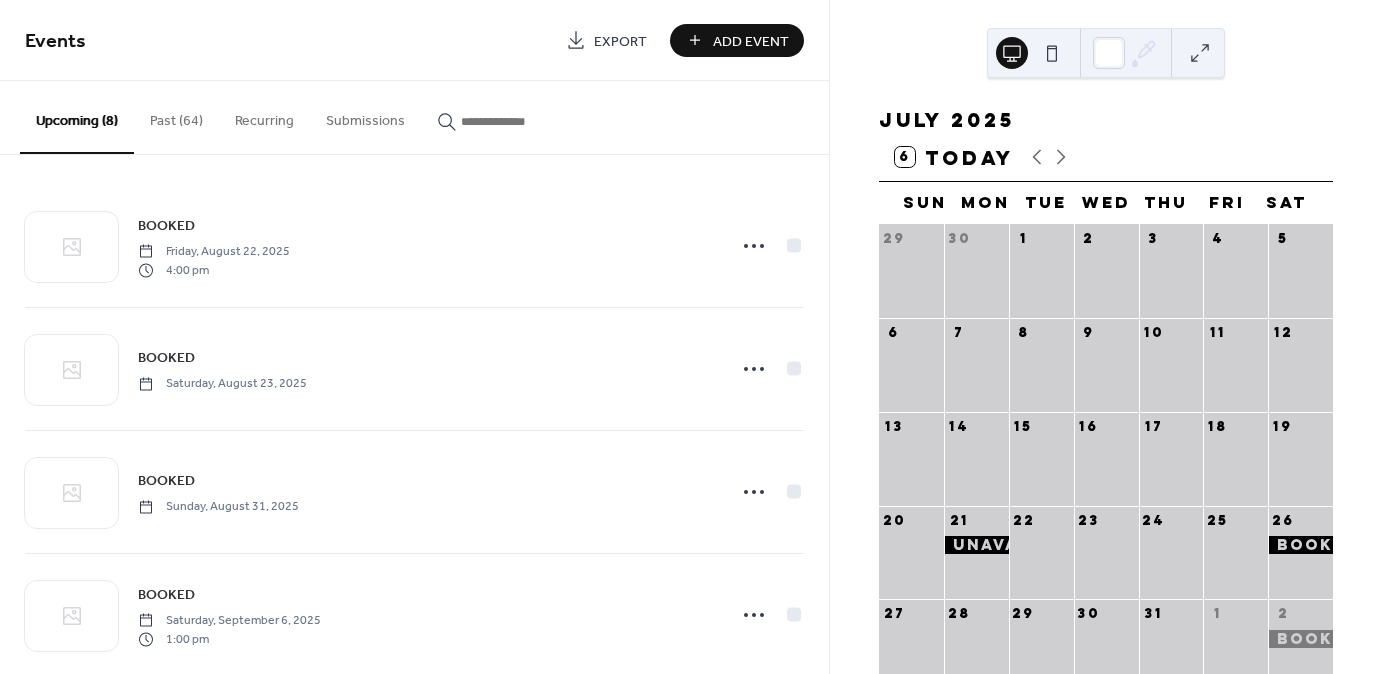 click on "Submissions" at bounding box center [365, 116] 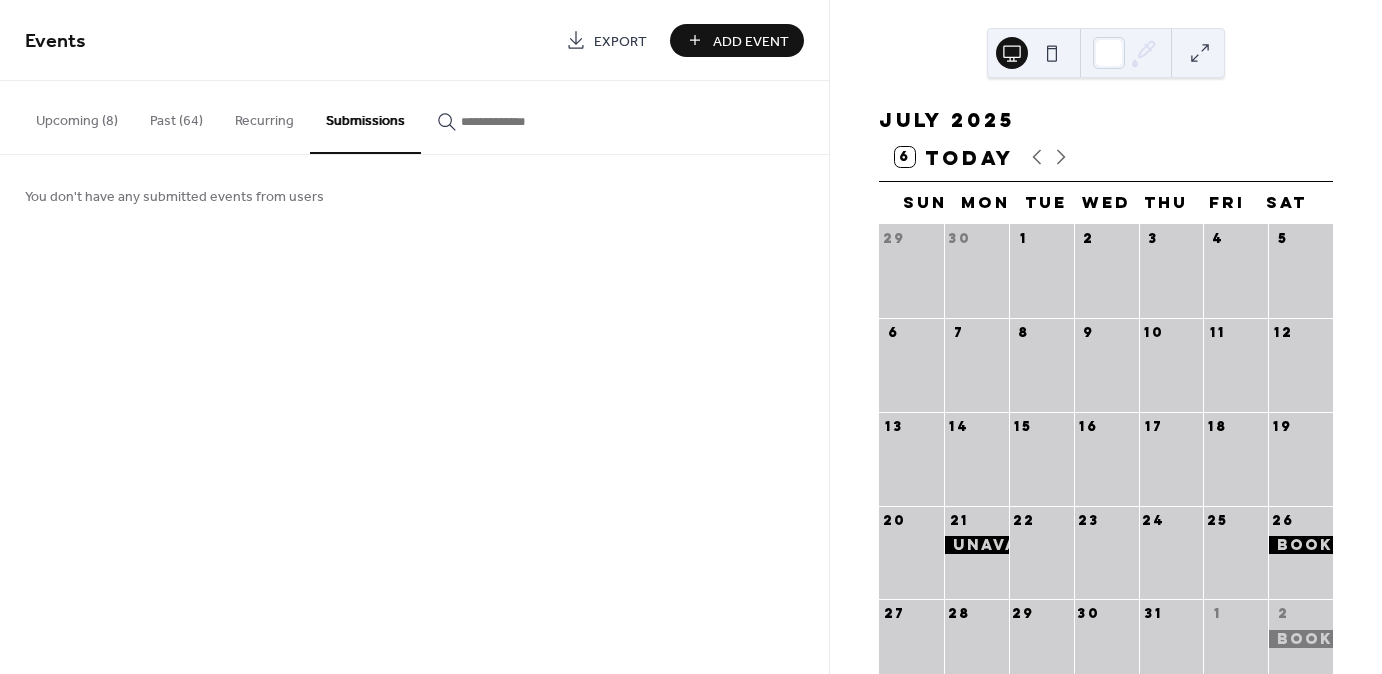 click on "Past (64)" at bounding box center (176, 116) 